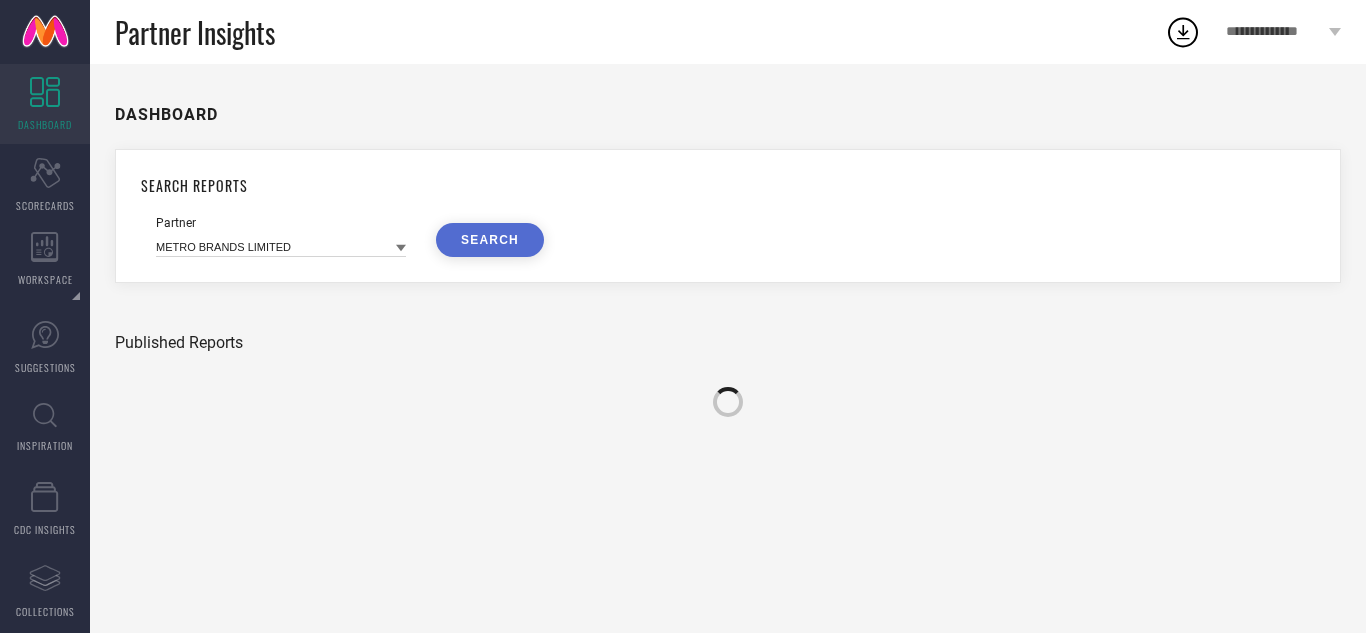 scroll, scrollTop: 0, scrollLeft: 0, axis: both 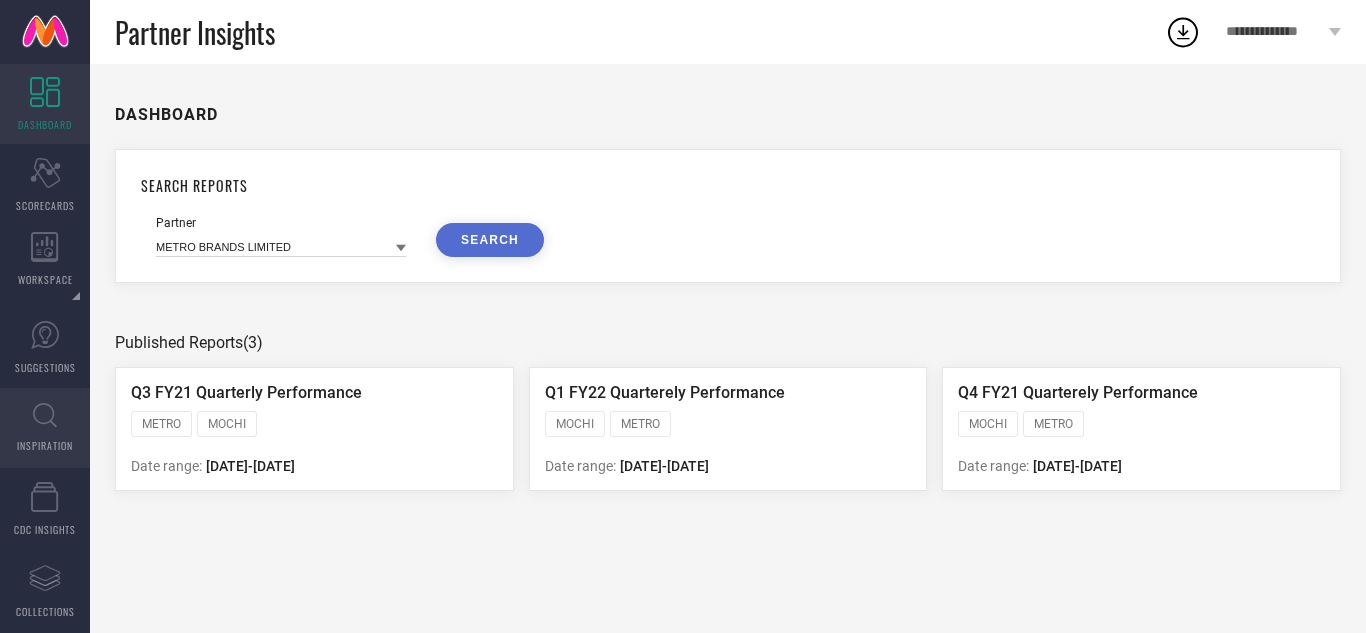 click 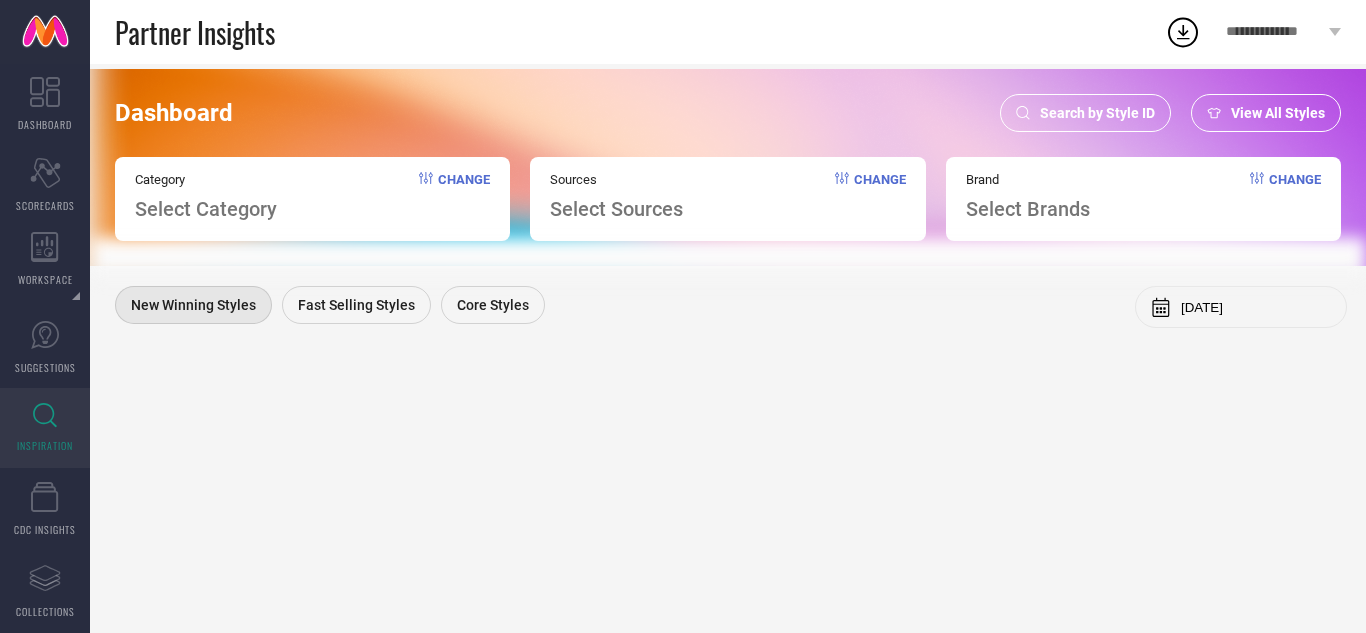 click on "Search by Style ID" at bounding box center (1085, 113) 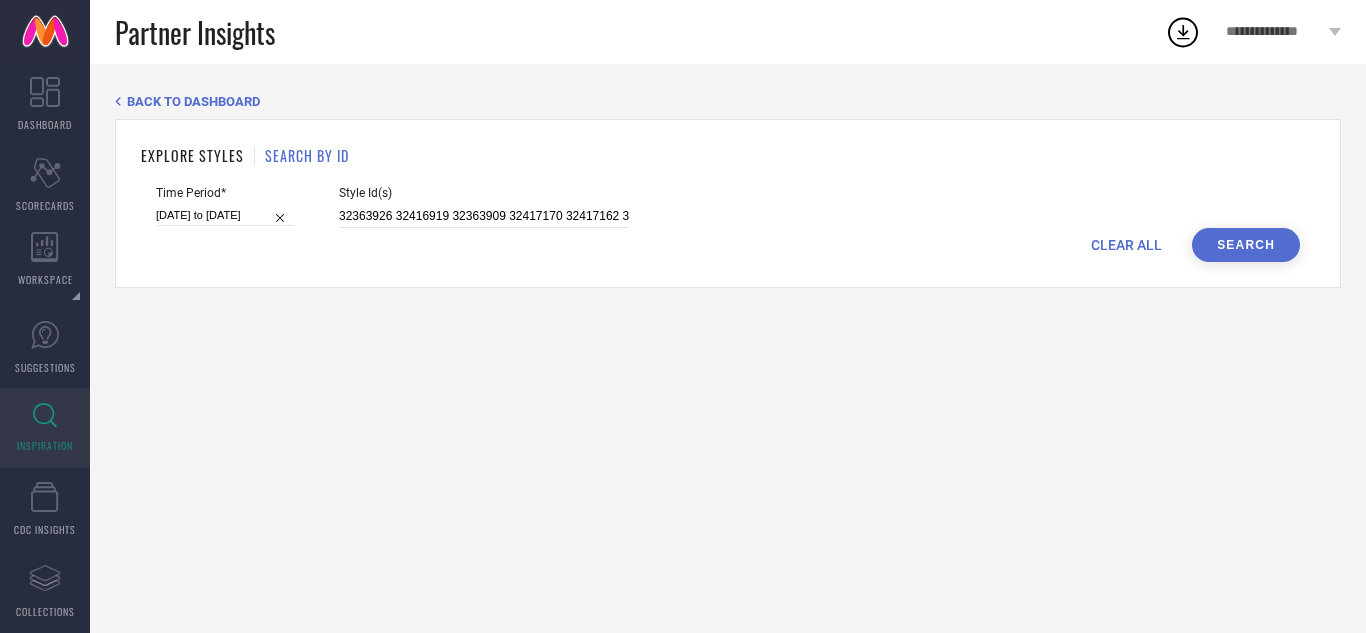 click on "CLEAR ALL" at bounding box center (1126, 245) 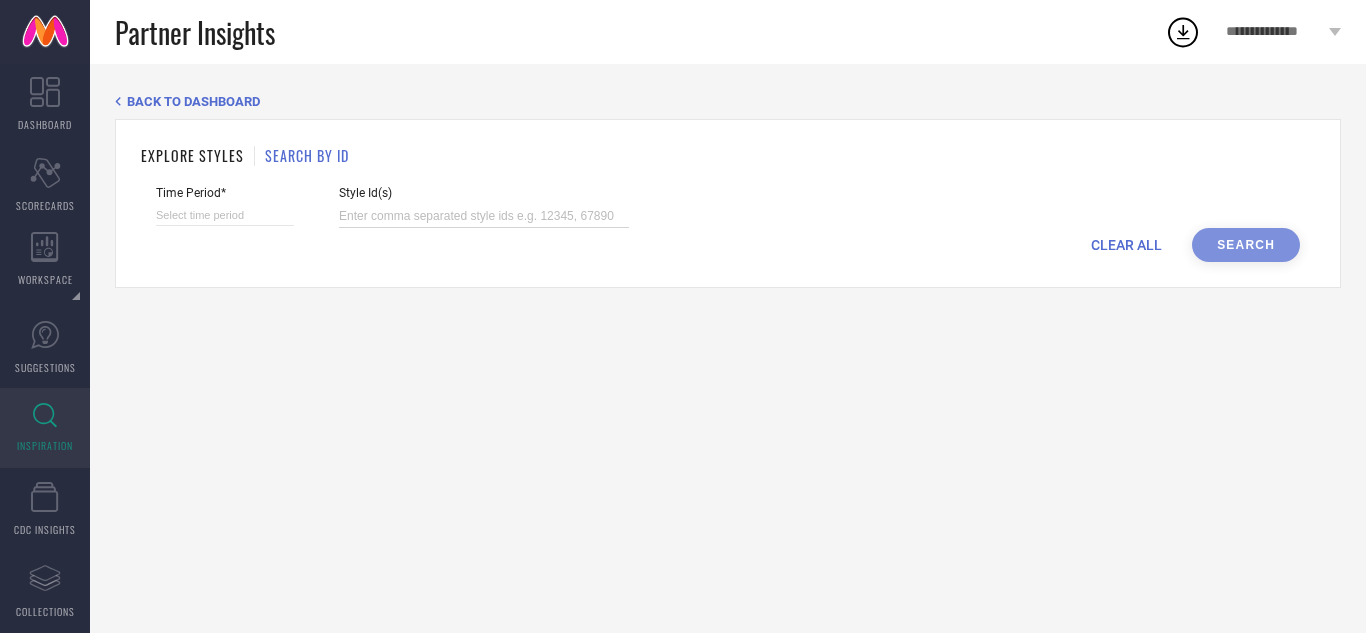 click at bounding box center (484, 216) 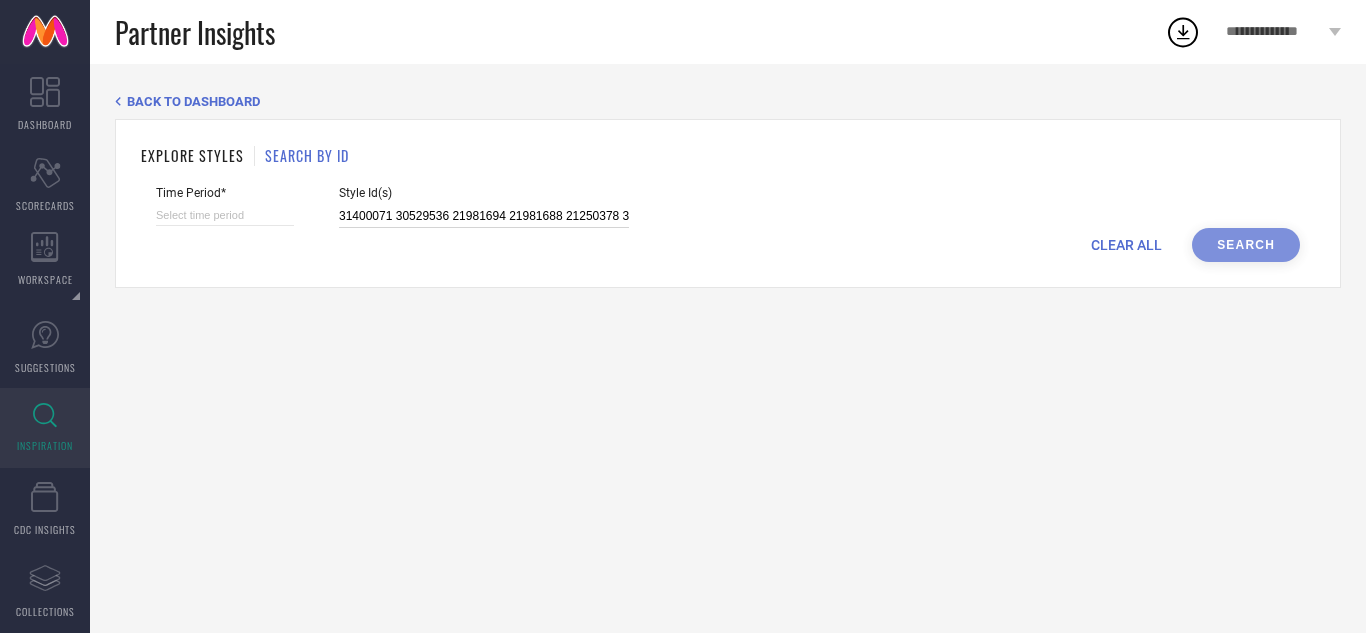 scroll, scrollTop: 0, scrollLeft: 841, axis: horizontal 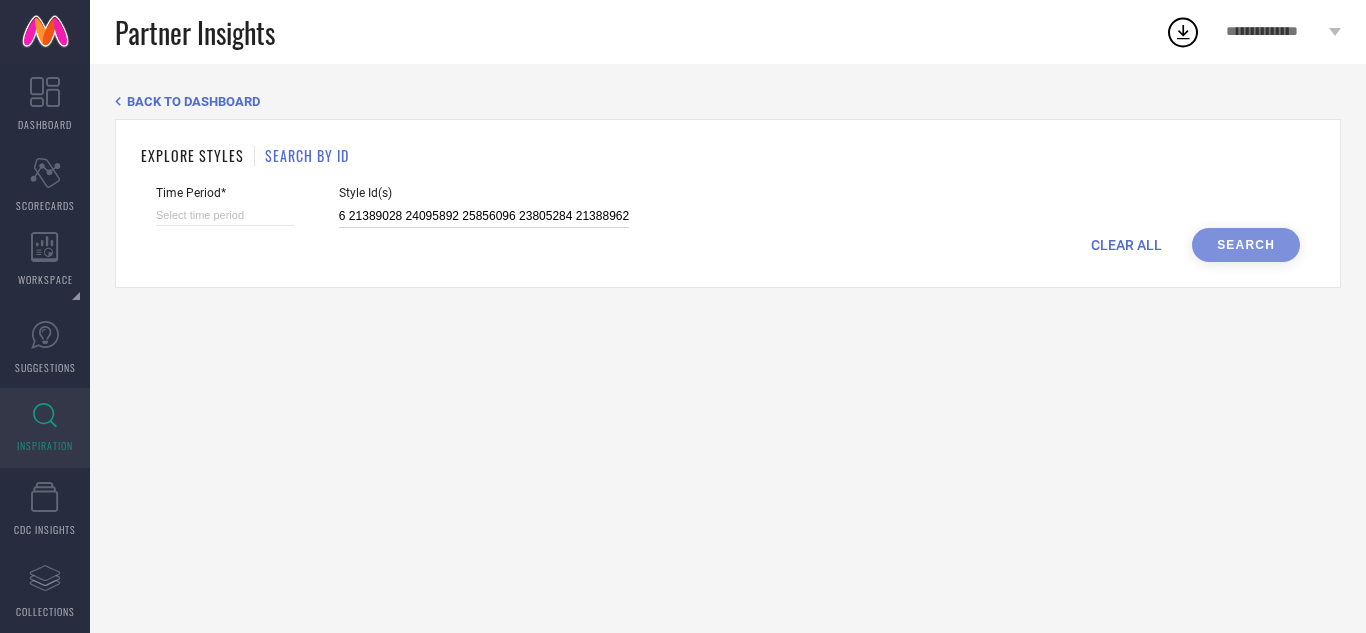 click at bounding box center [225, 215] 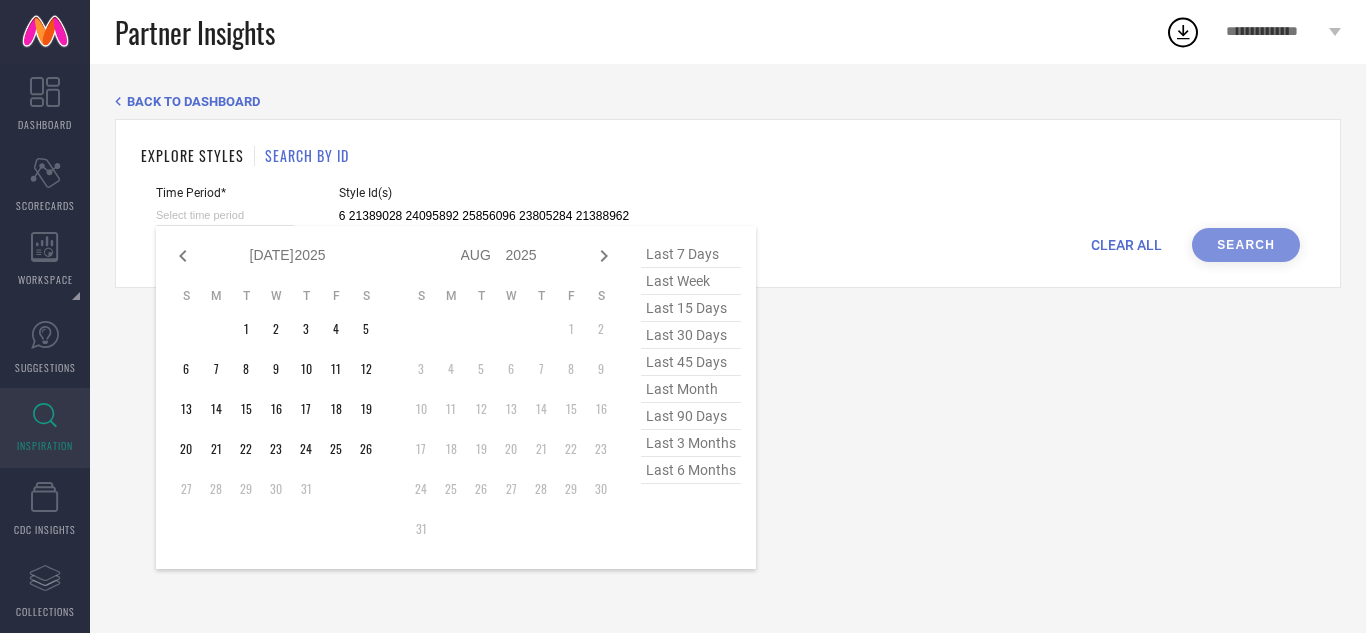 type on "31400071 30529536 21981694 21981688 21250378 30529535 23805358 23805378 30659839 30389989 30389974 29619356 29619352 29619350 29619326 21389028 24095892 25856096 23805284 21388962" 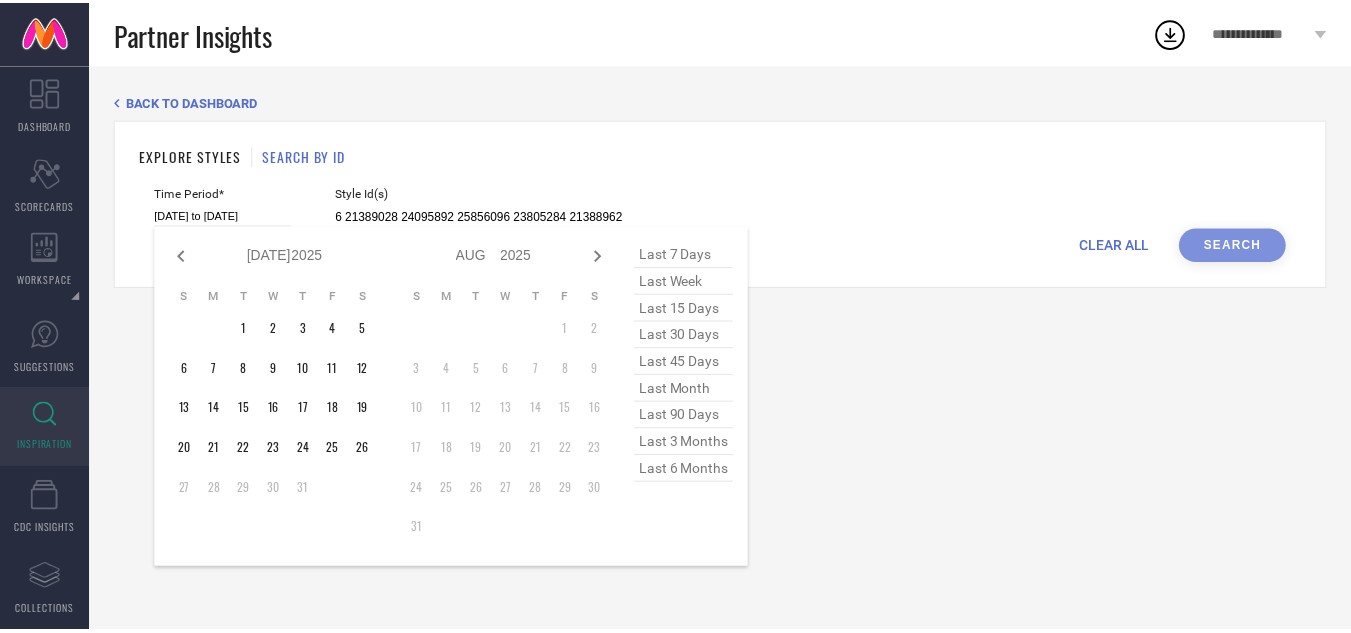 scroll, scrollTop: 0, scrollLeft: 0, axis: both 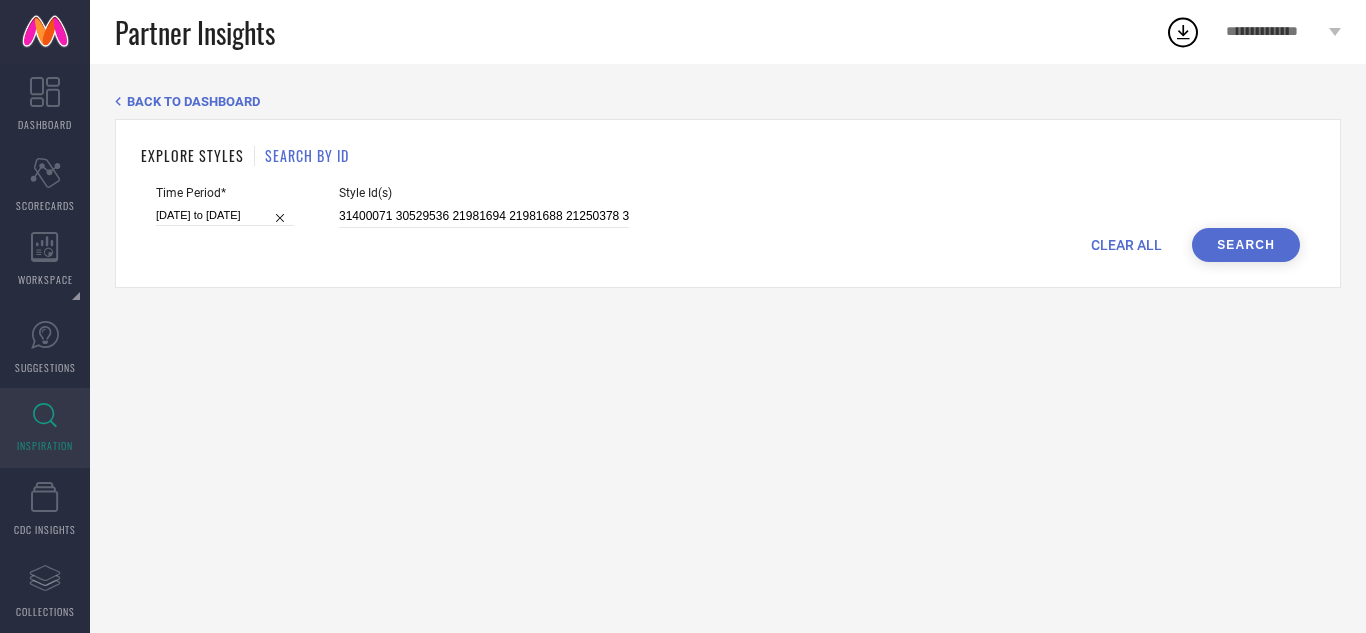 click on "Search" at bounding box center (1246, 245) 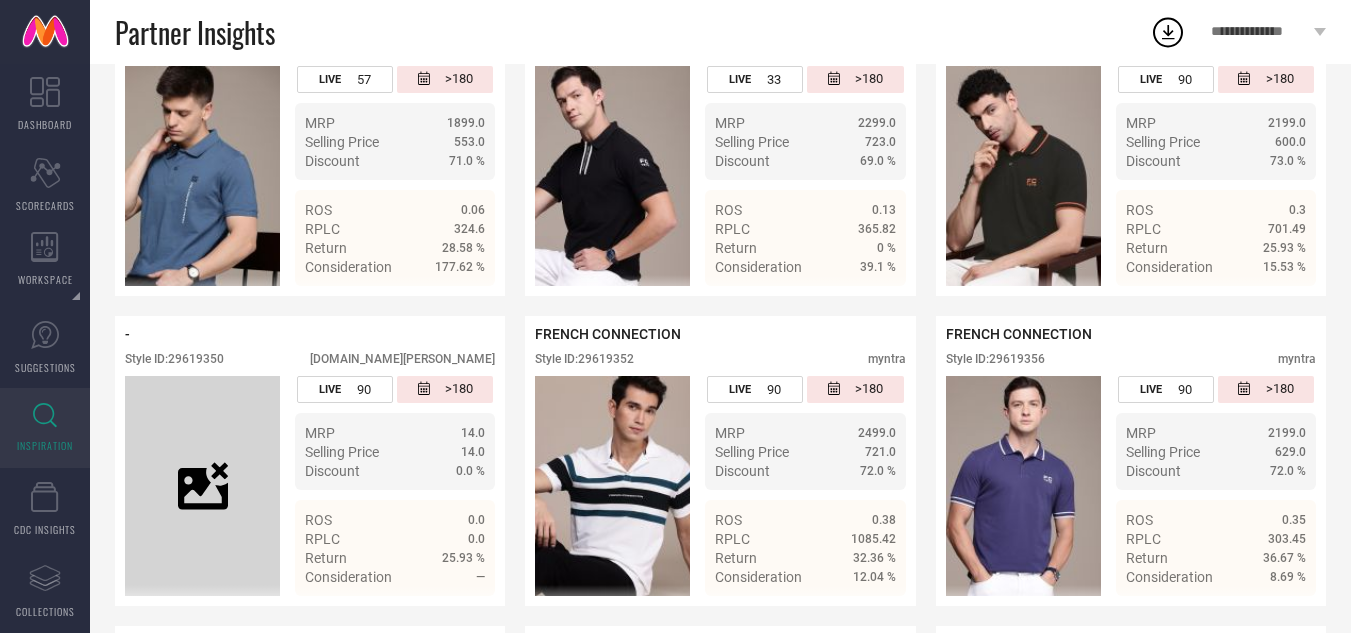 scroll, scrollTop: 1200, scrollLeft: 0, axis: vertical 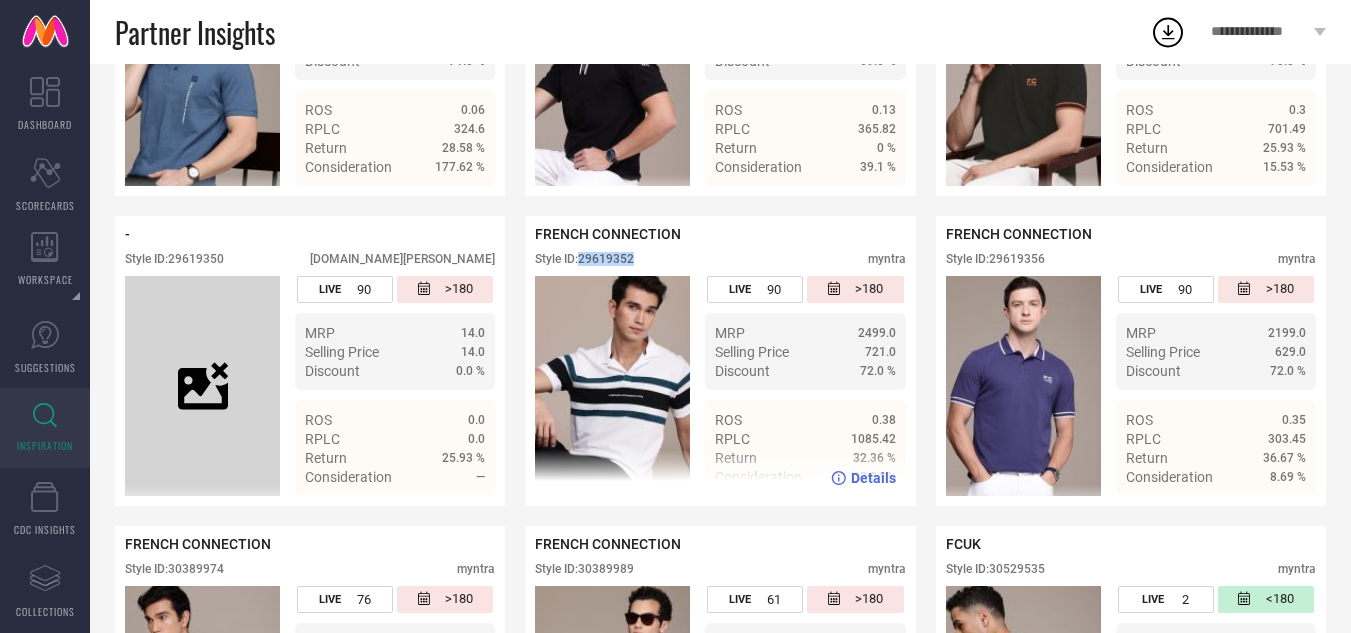 drag, startPoint x: 644, startPoint y: 264, endPoint x: 582, endPoint y: 264, distance: 62 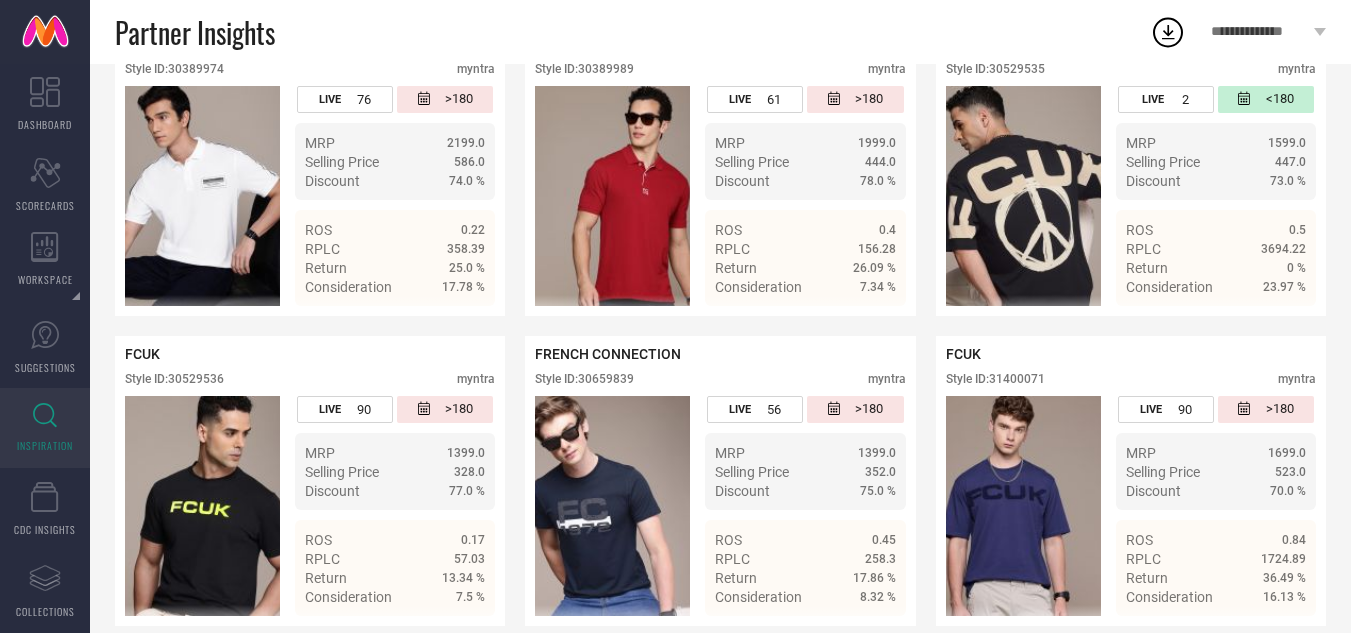 scroll, scrollTop: 1730, scrollLeft: 0, axis: vertical 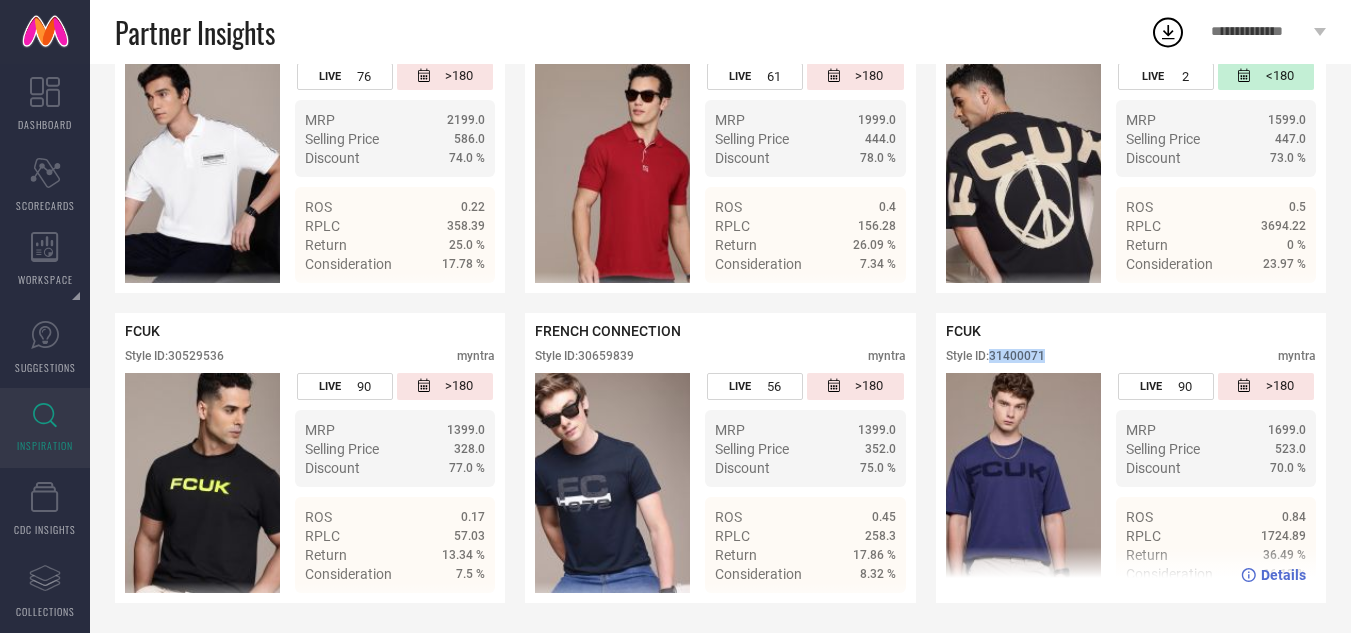 drag, startPoint x: 1052, startPoint y: 348, endPoint x: 994, endPoint y: 360, distance: 59.22837 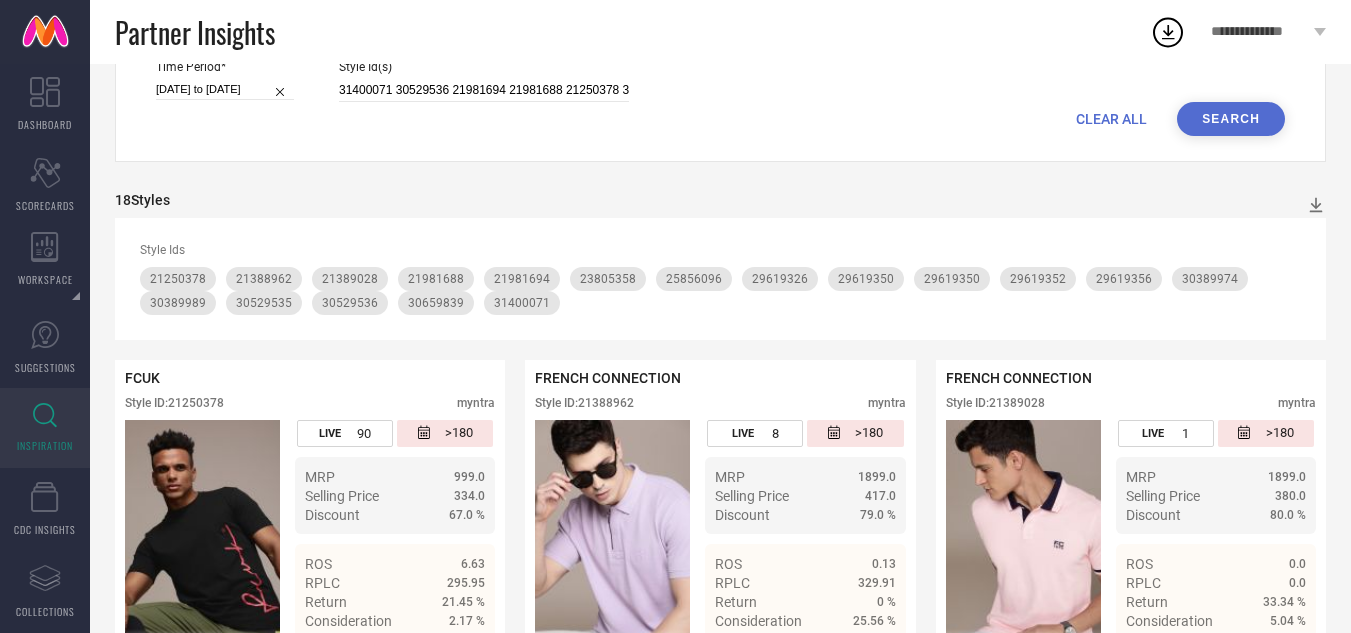 scroll, scrollTop: 0, scrollLeft: 0, axis: both 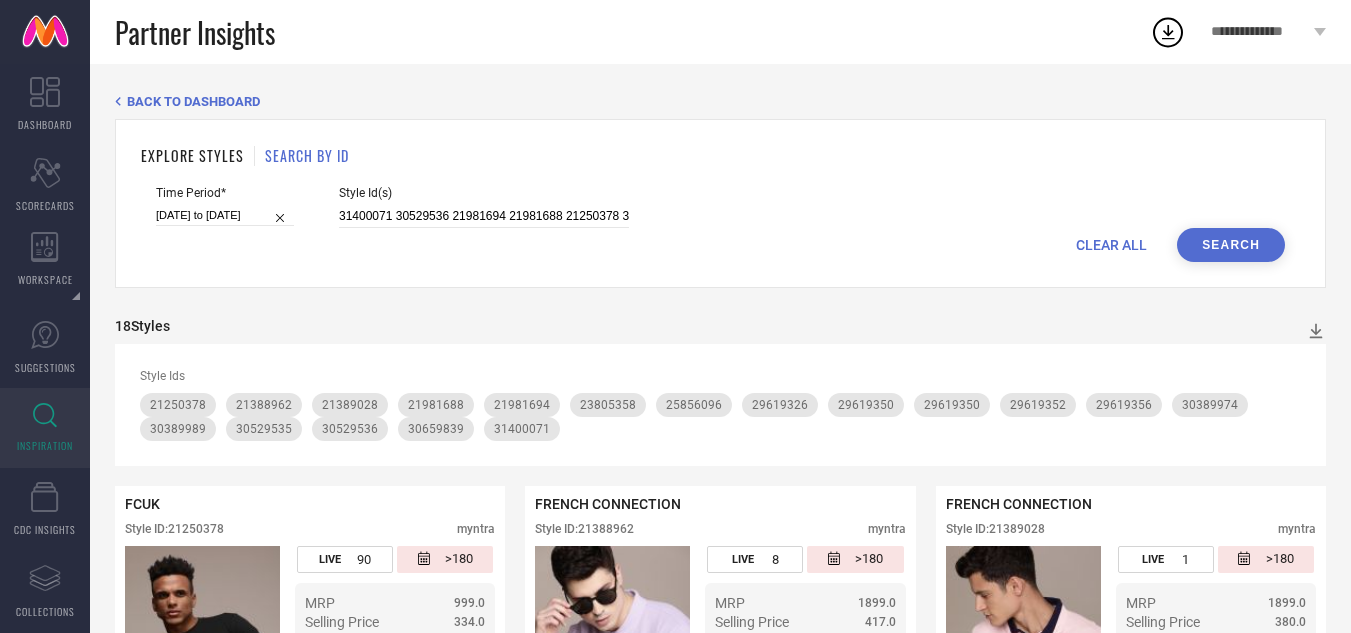 click on "CLEAR ALL" at bounding box center (1111, 245) 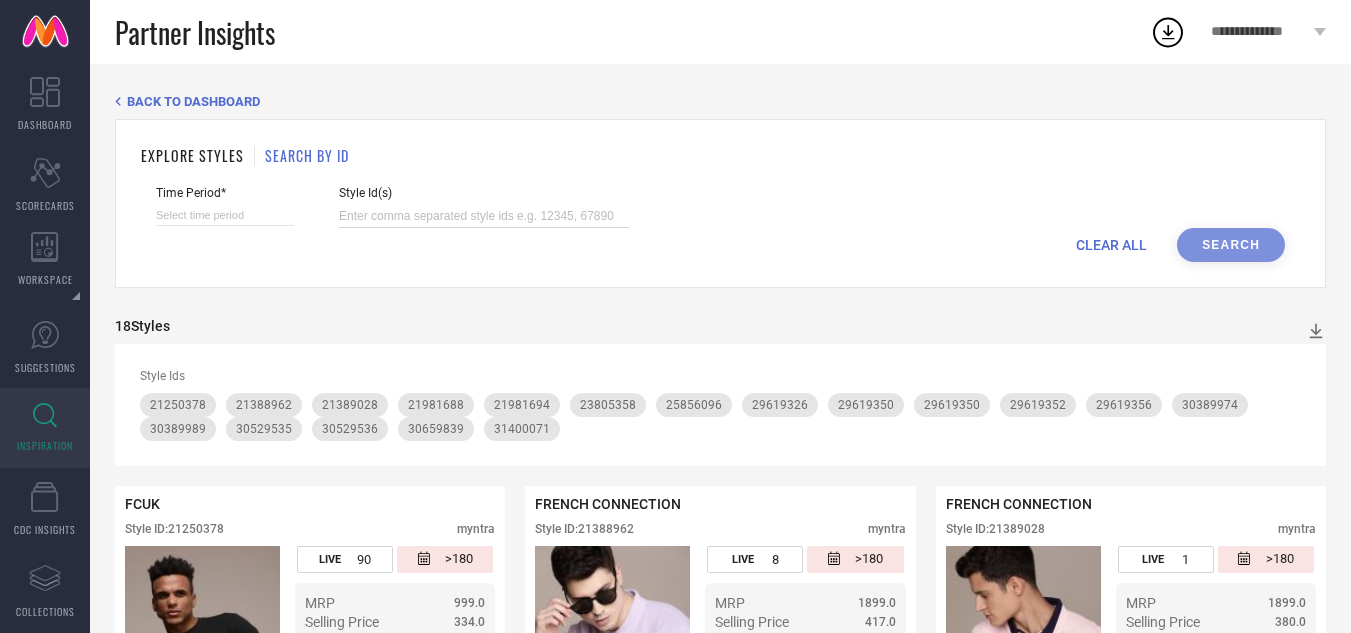click at bounding box center [484, 216] 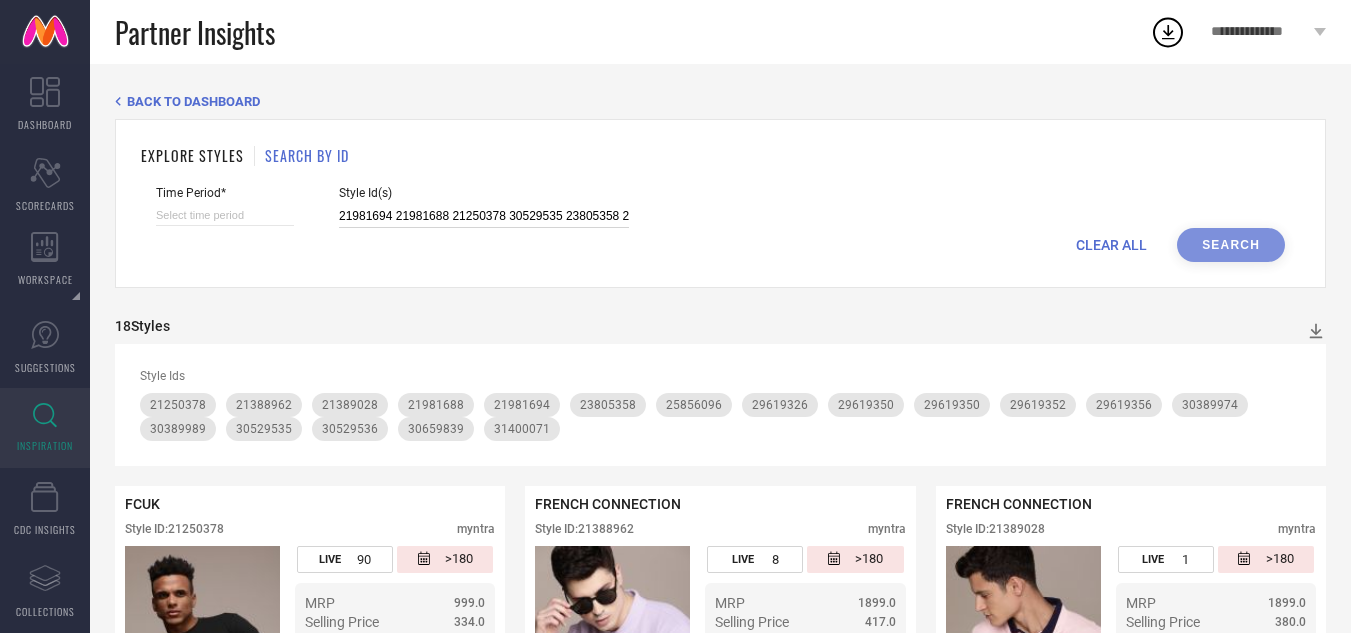 scroll, scrollTop: 0, scrollLeft: 47, axis: horizontal 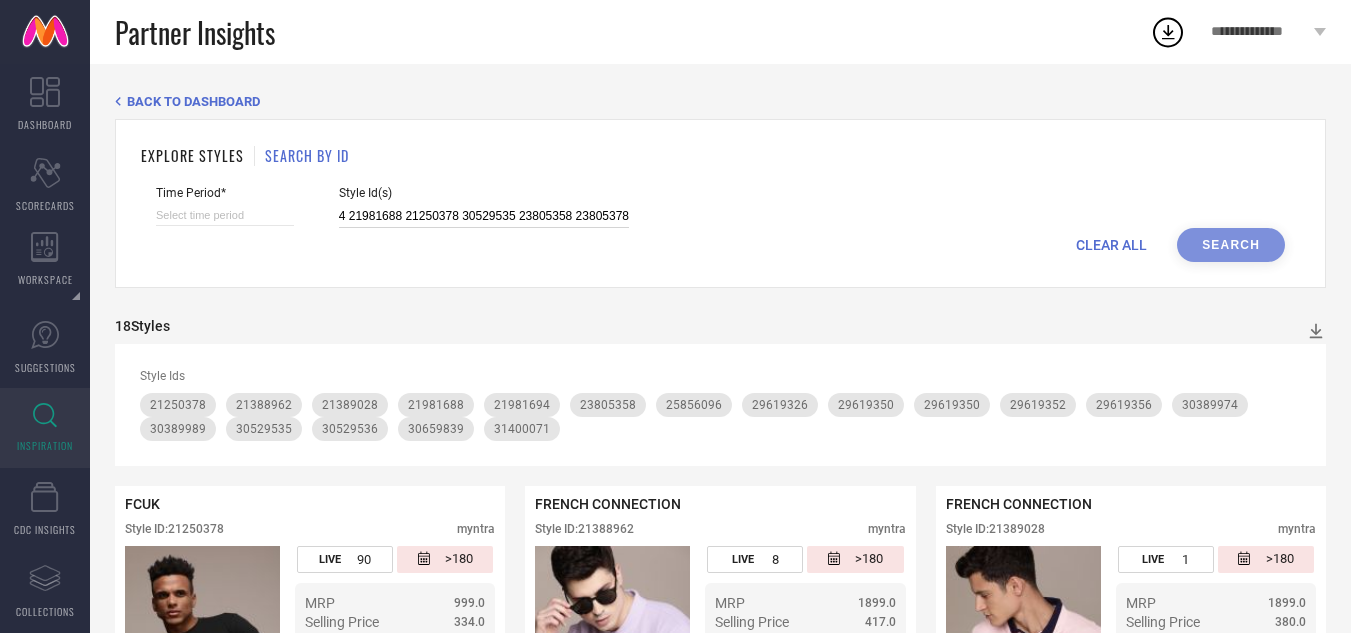 click at bounding box center [225, 215] 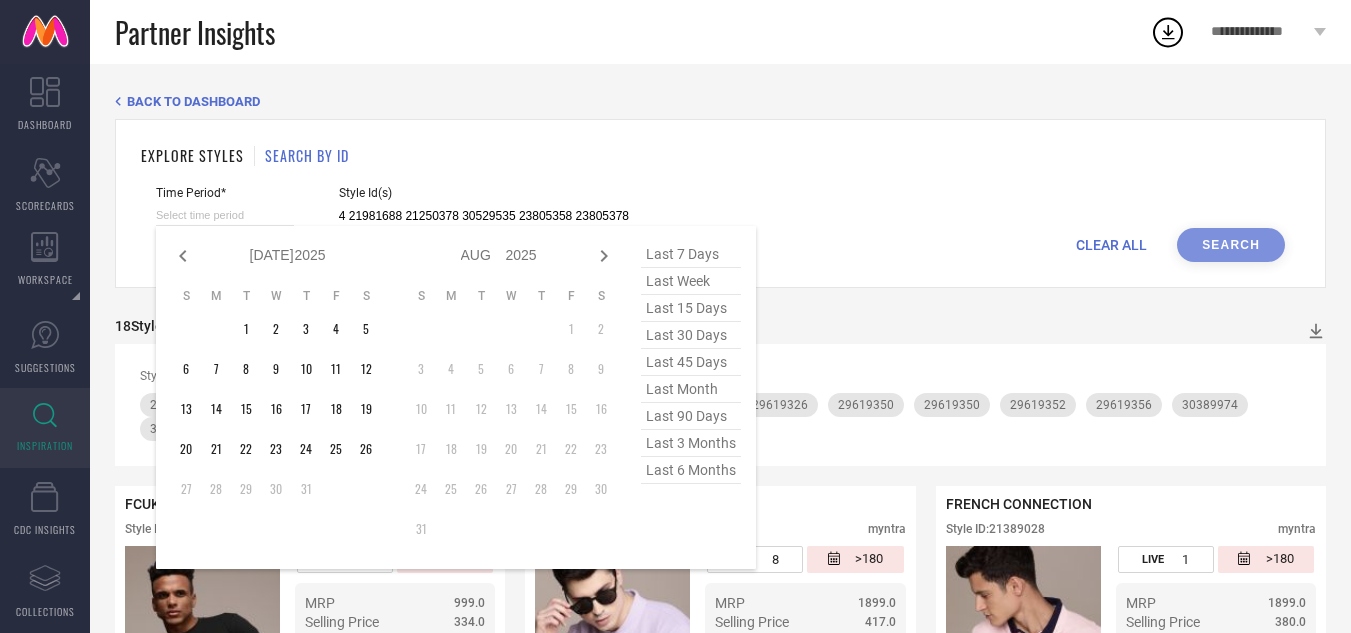 type on "21981694 21981688 21250378 30529535 23805358 23805378" 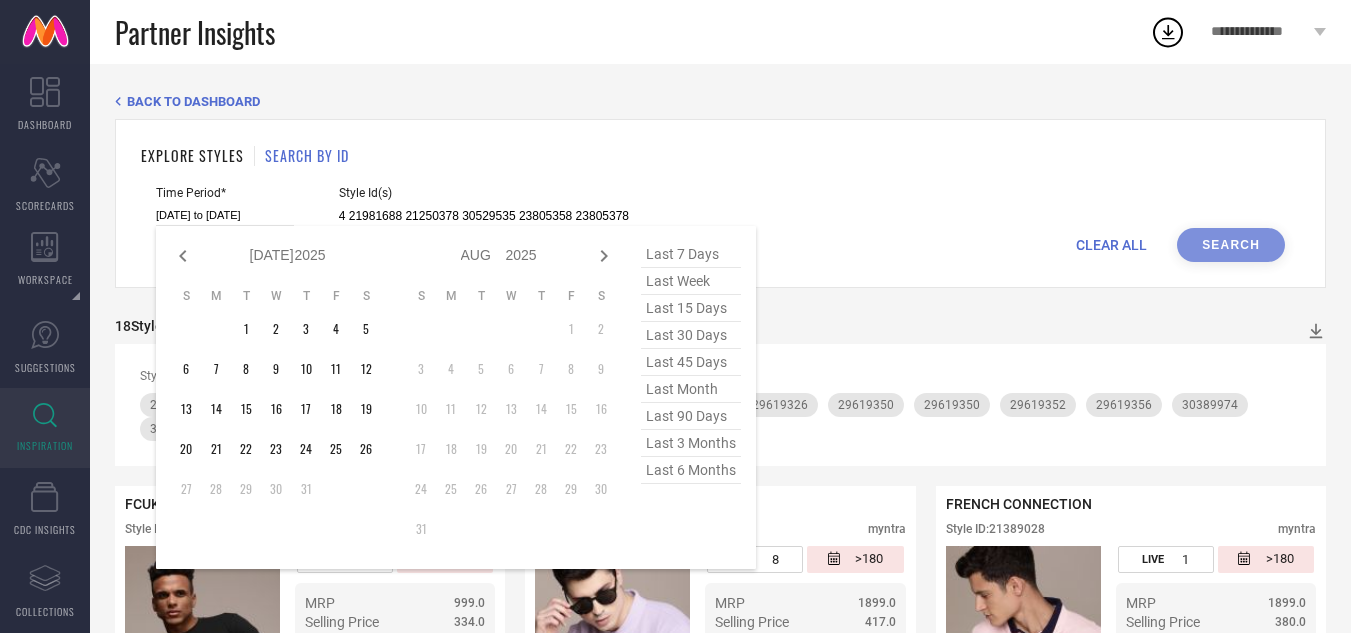 scroll, scrollTop: 0, scrollLeft: 0, axis: both 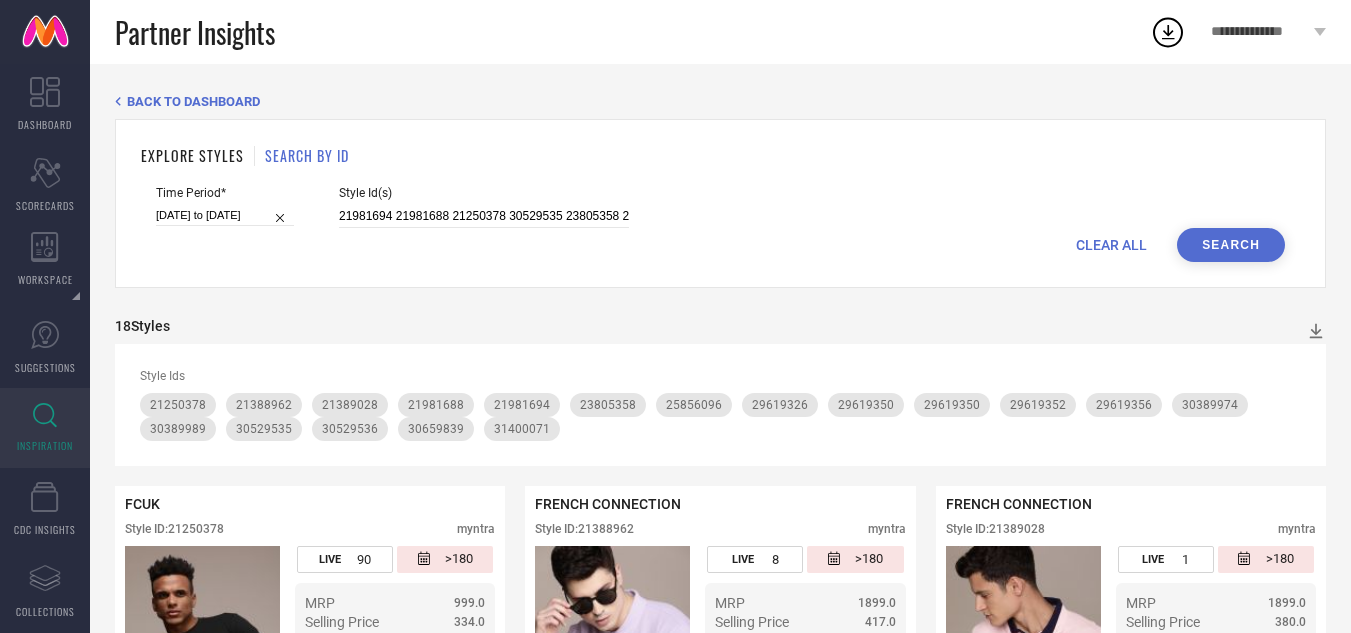 click on "Time Period* [DATE] to [DATE] Style Id(s) 21981694 21981688 21250378 30529535 23805358 23805378" at bounding box center [720, 207] 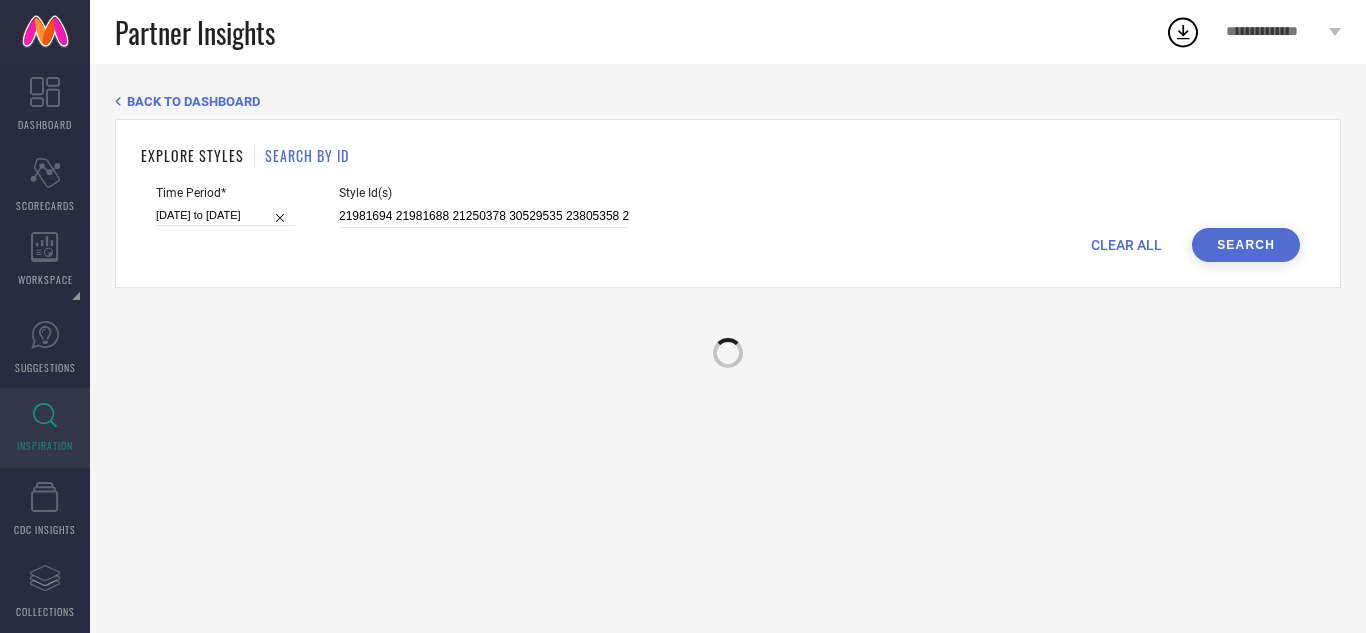 type 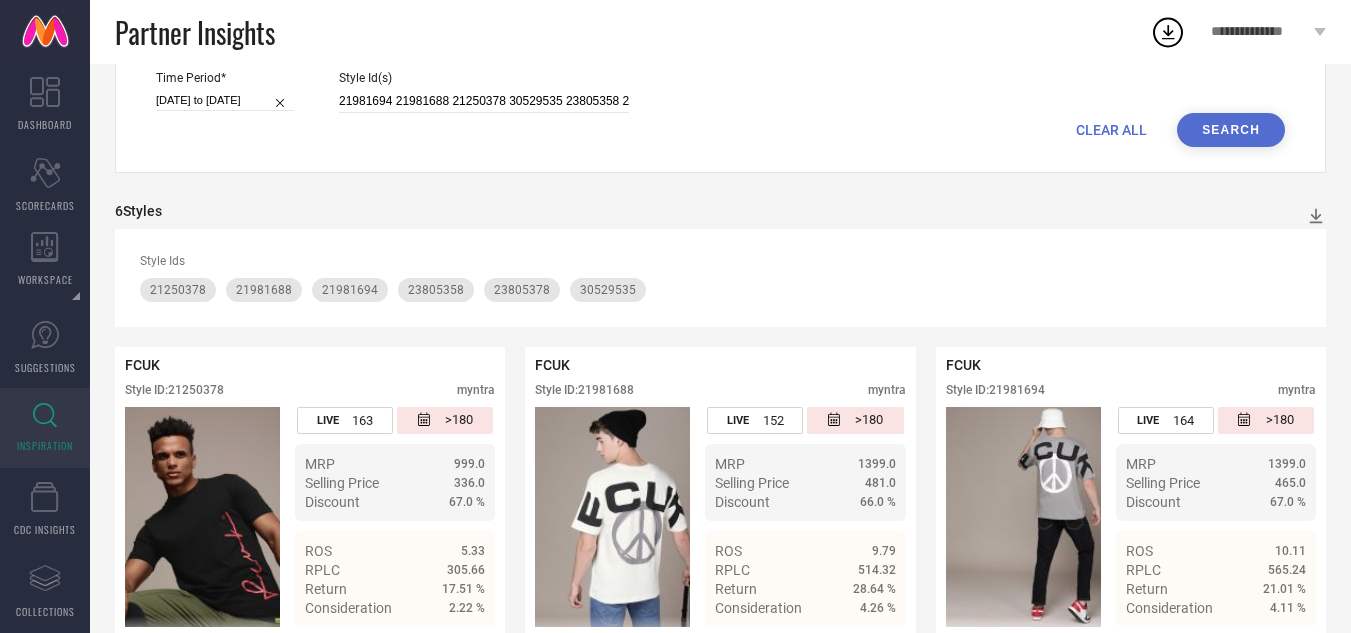 scroll, scrollTop: 400, scrollLeft: 0, axis: vertical 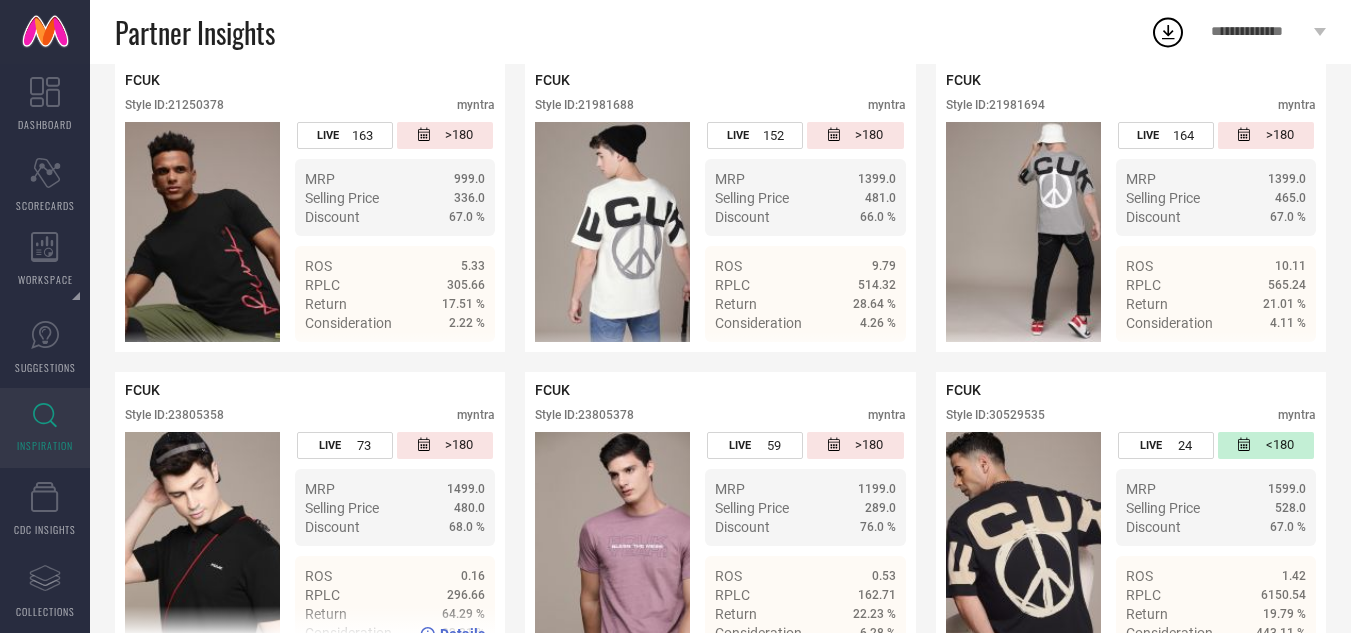 click on "FCUK Style ID:  23805358 myntra" at bounding box center (310, 407) 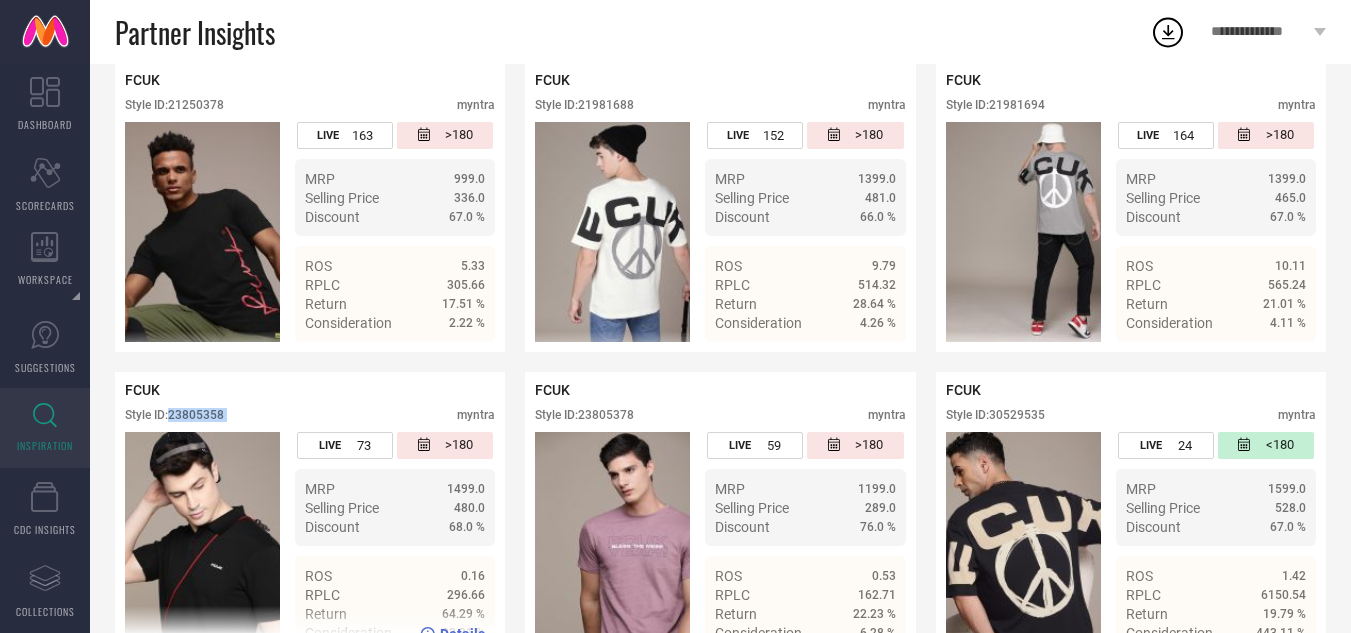 drag, startPoint x: 230, startPoint y: 410, endPoint x: 176, endPoint y: 410, distance: 54 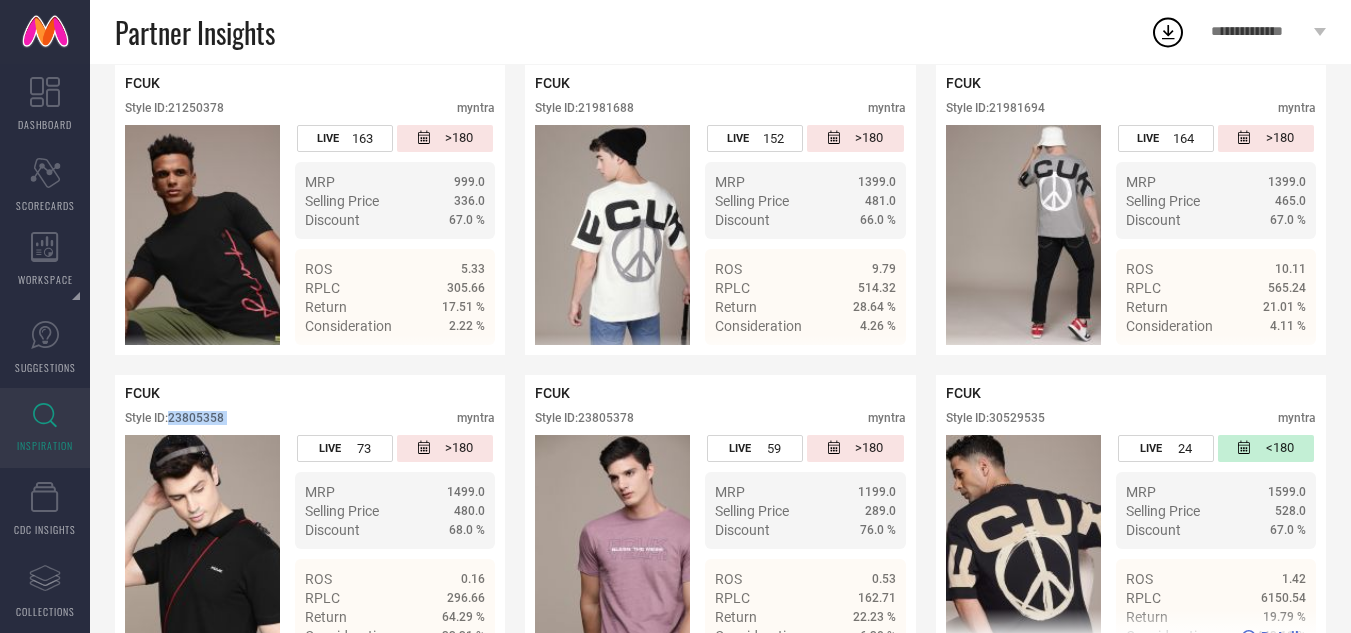 scroll, scrollTop: 362, scrollLeft: 0, axis: vertical 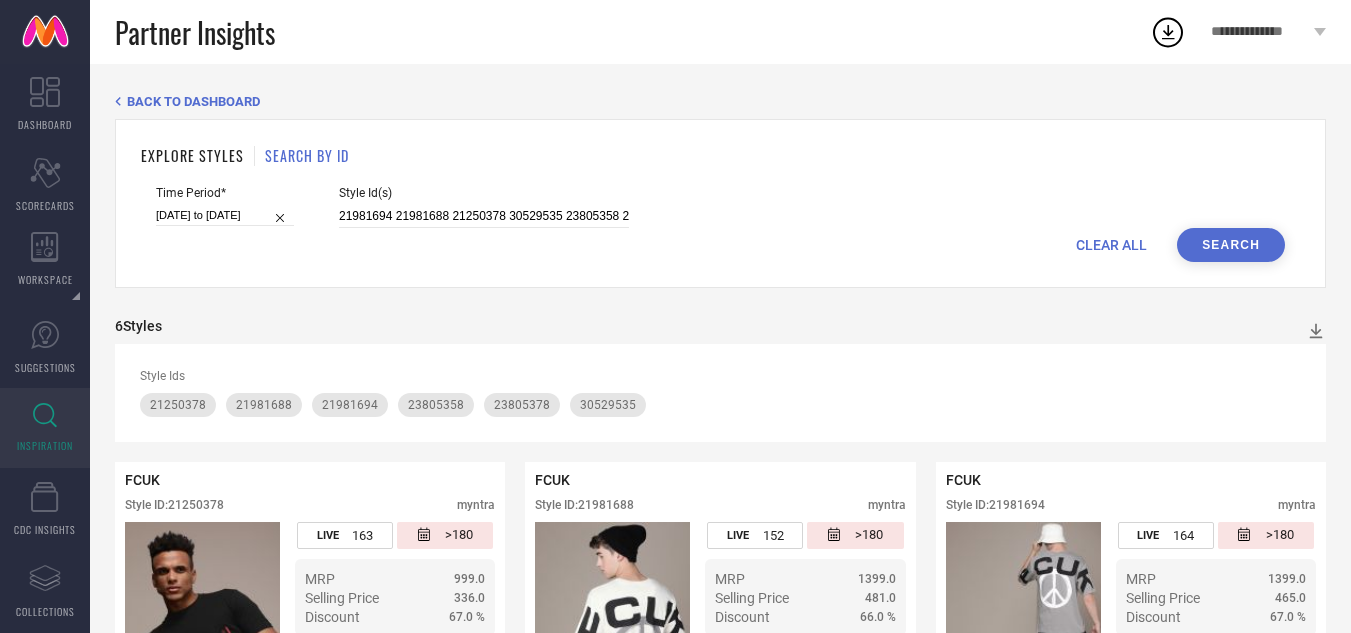 click on "CLEAR ALL" at bounding box center [1111, 245] 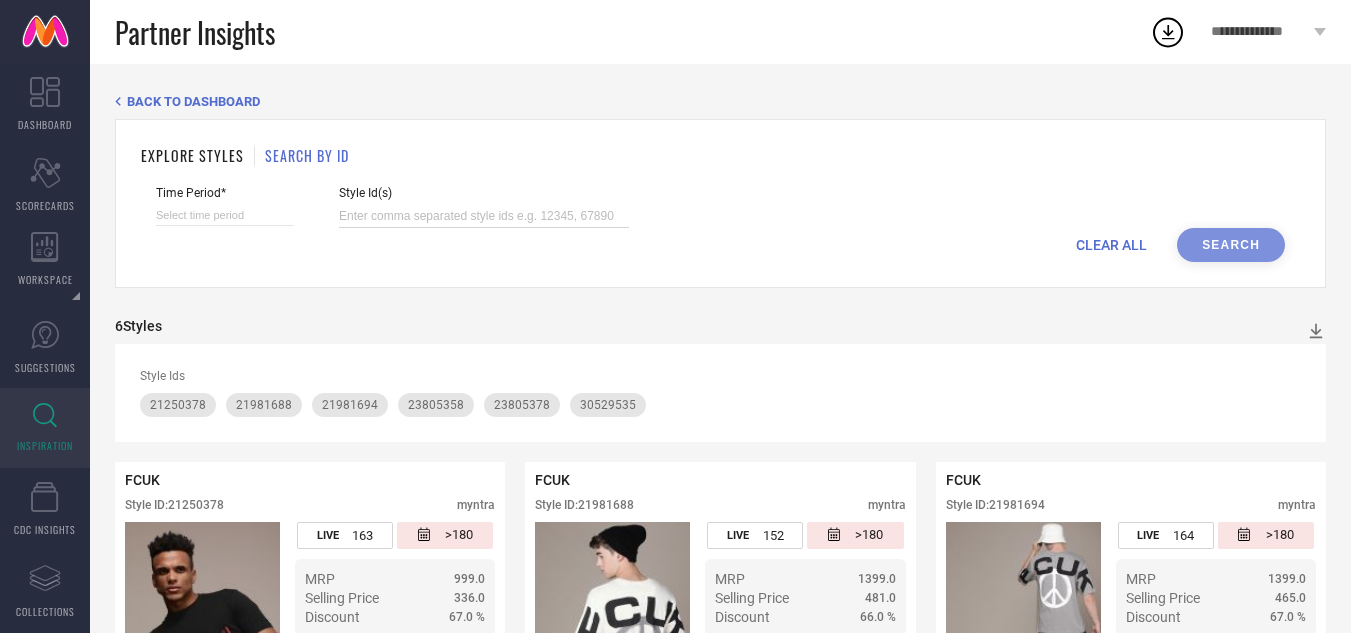 click at bounding box center [484, 216] 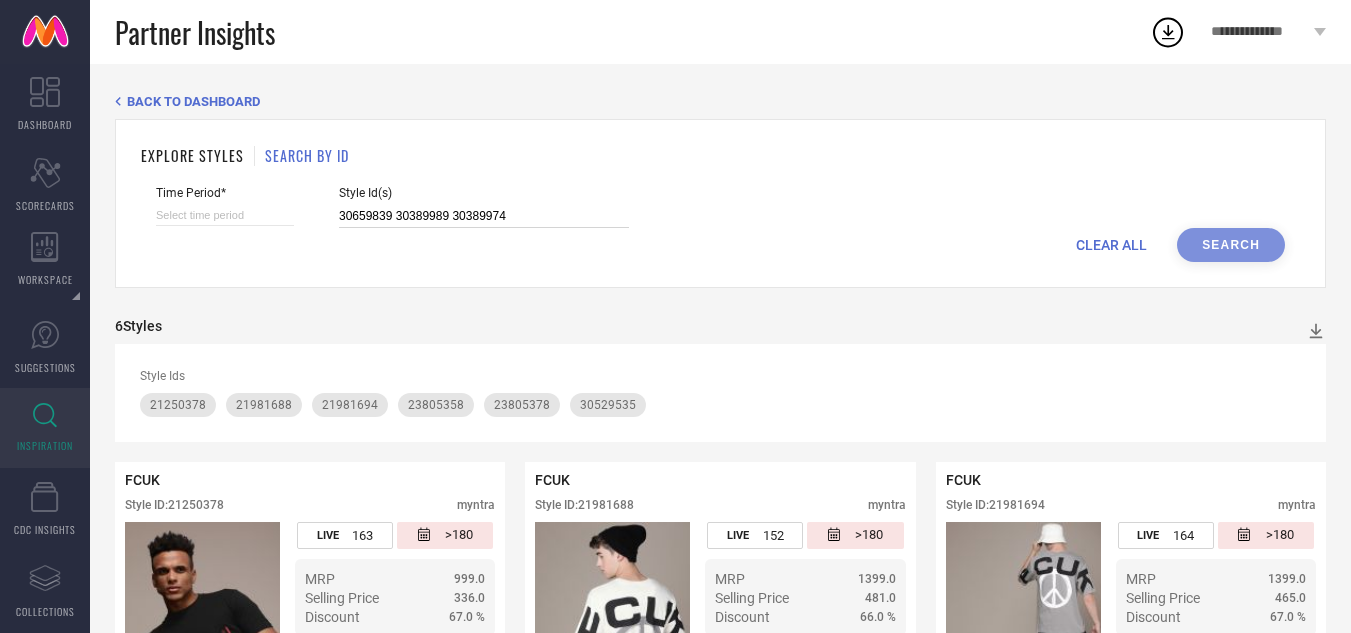 select on "6" 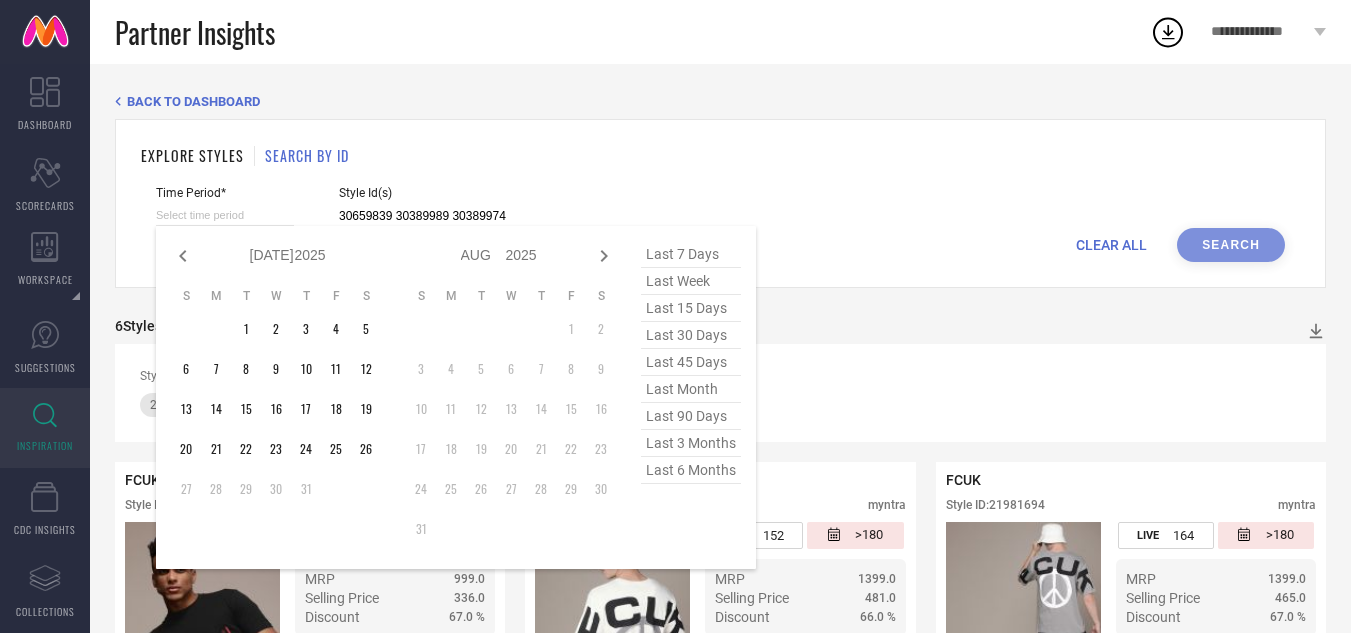 click at bounding box center [225, 215] 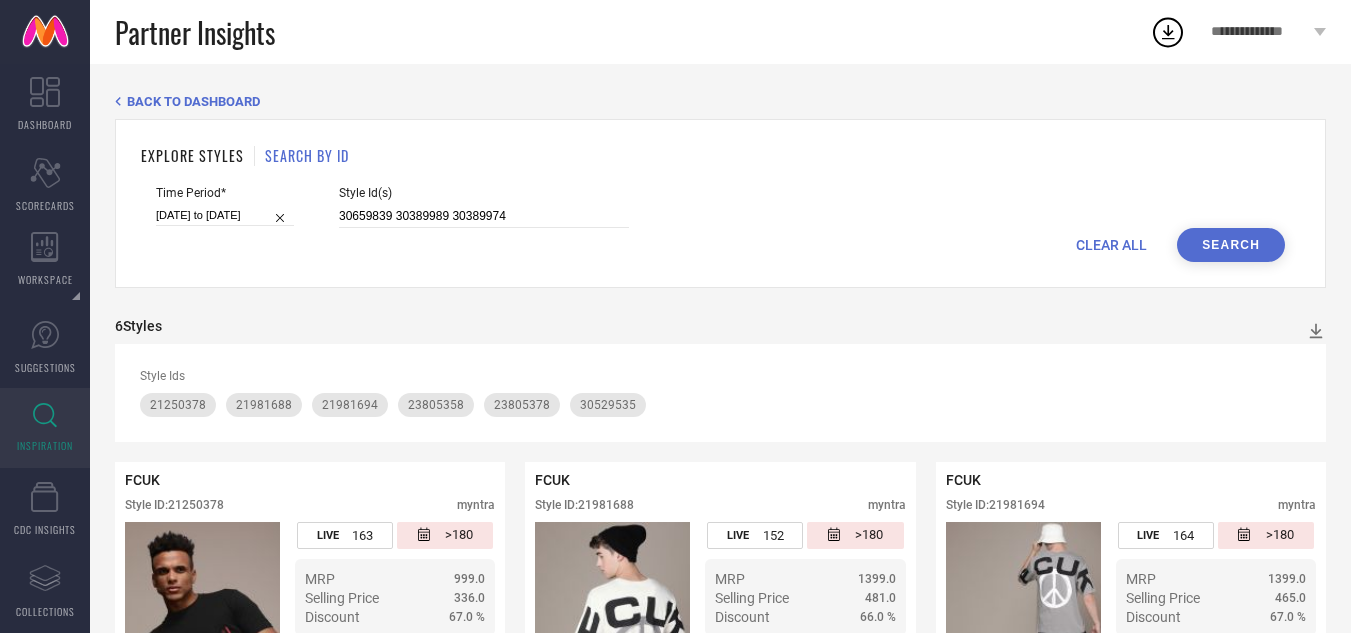 click on "Search" at bounding box center [1231, 245] 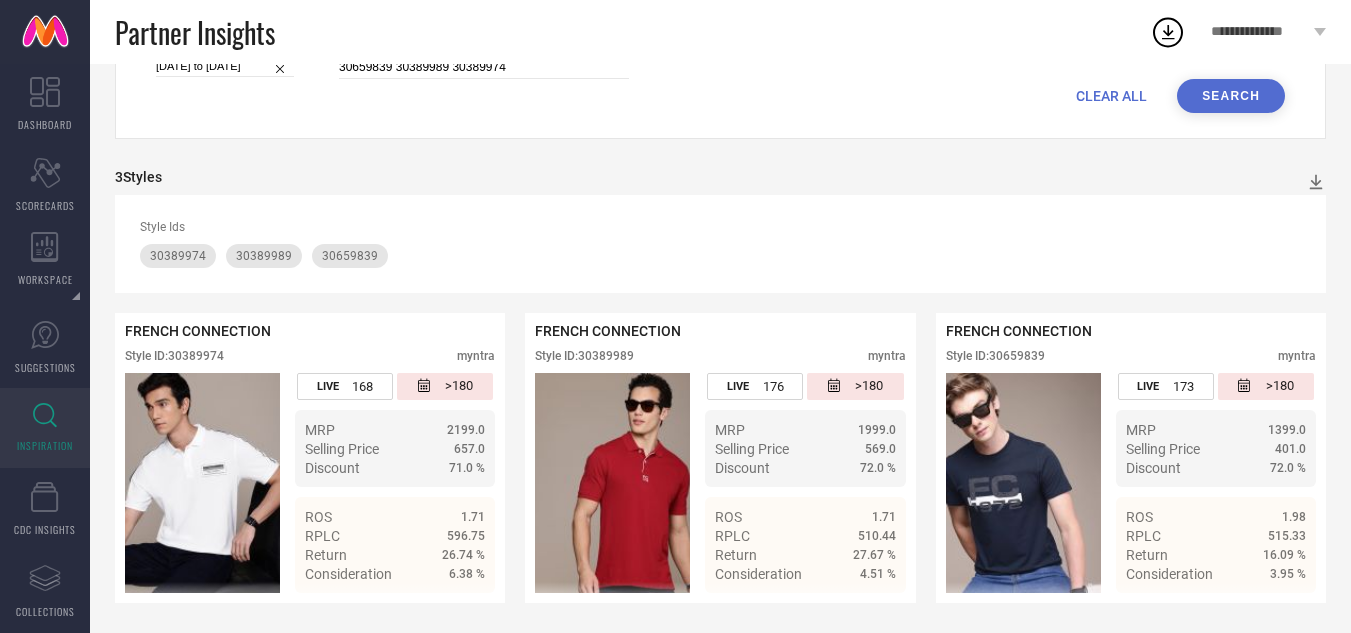 scroll, scrollTop: 151, scrollLeft: 0, axis: vertical 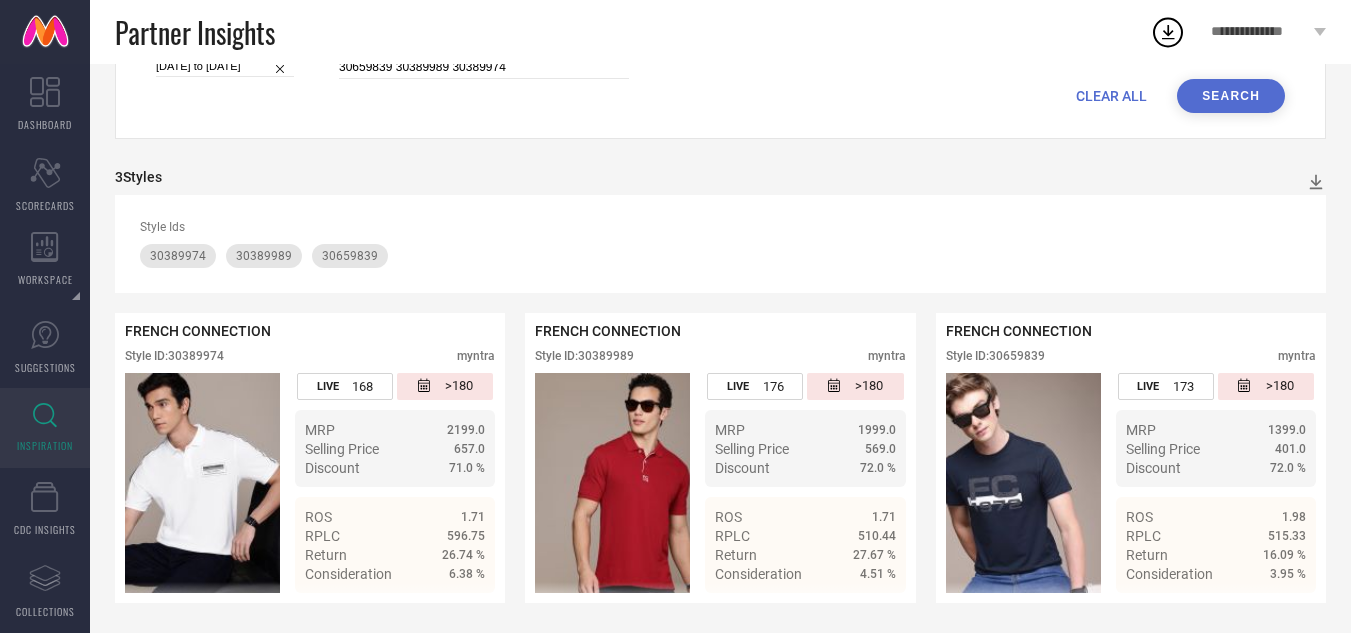 click on "Partner Insights" at bounding box center [632, 32] 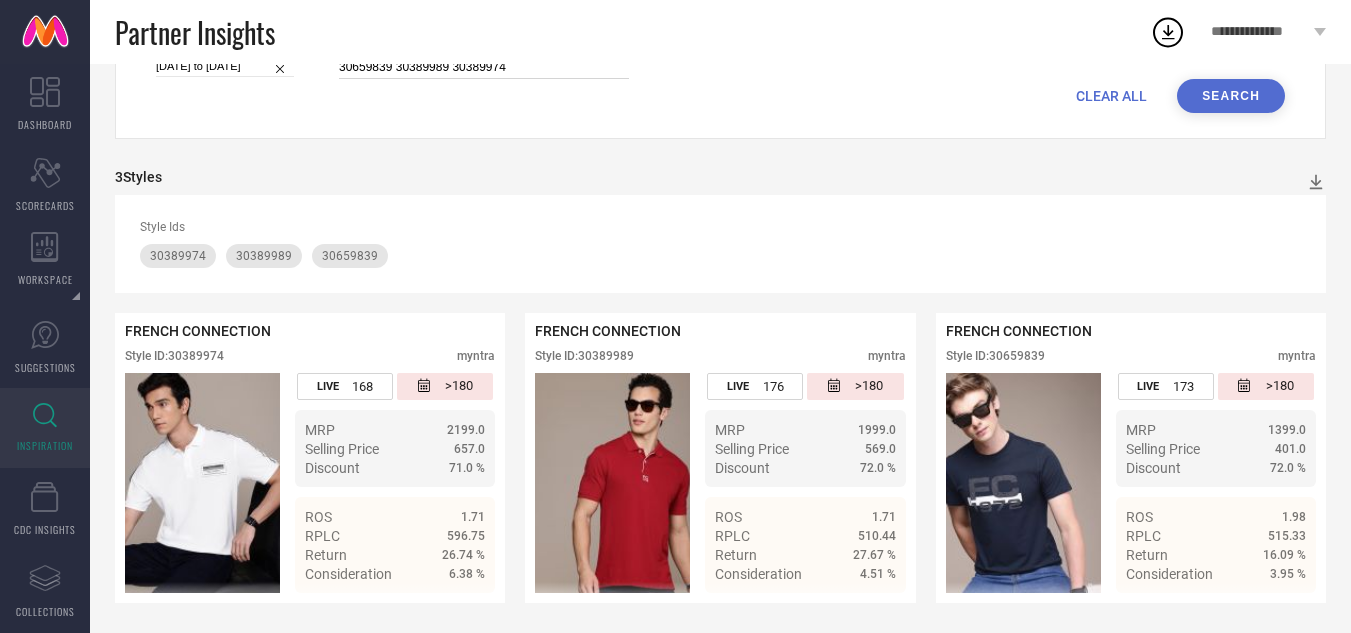 click on "30659839 30389989 30389974" at bounding box center [484, 67] 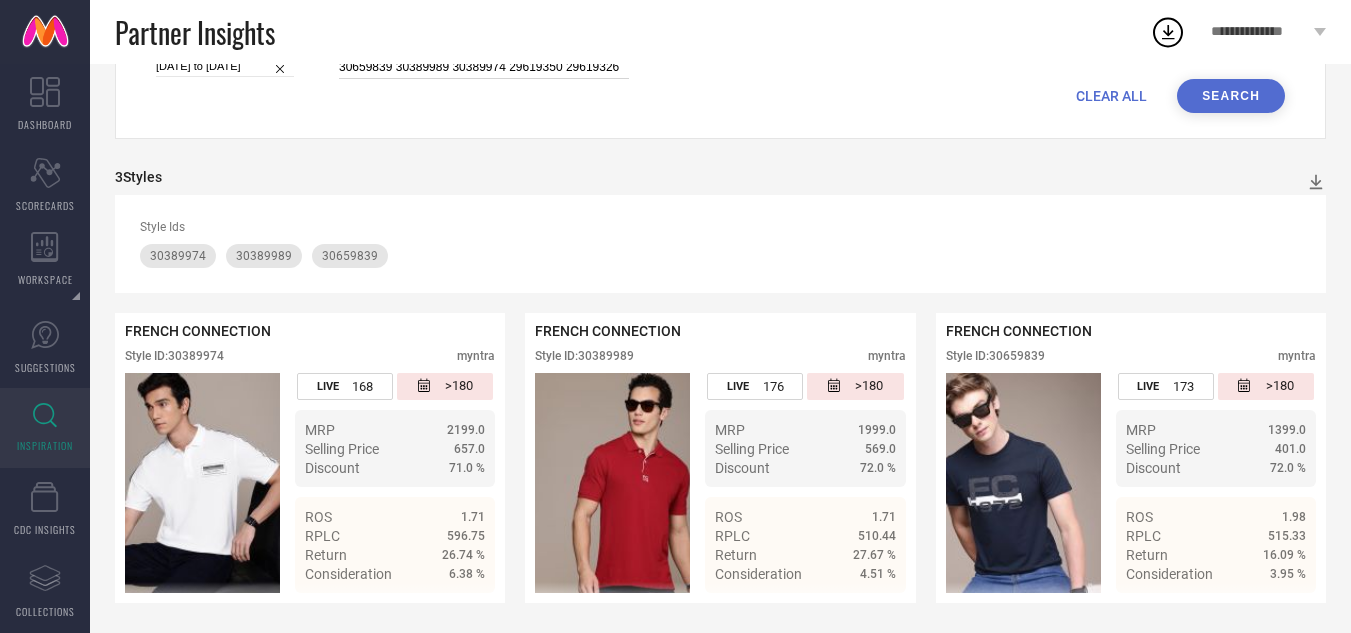 type on "30659839 30389989 30389974 29619350 29619326" 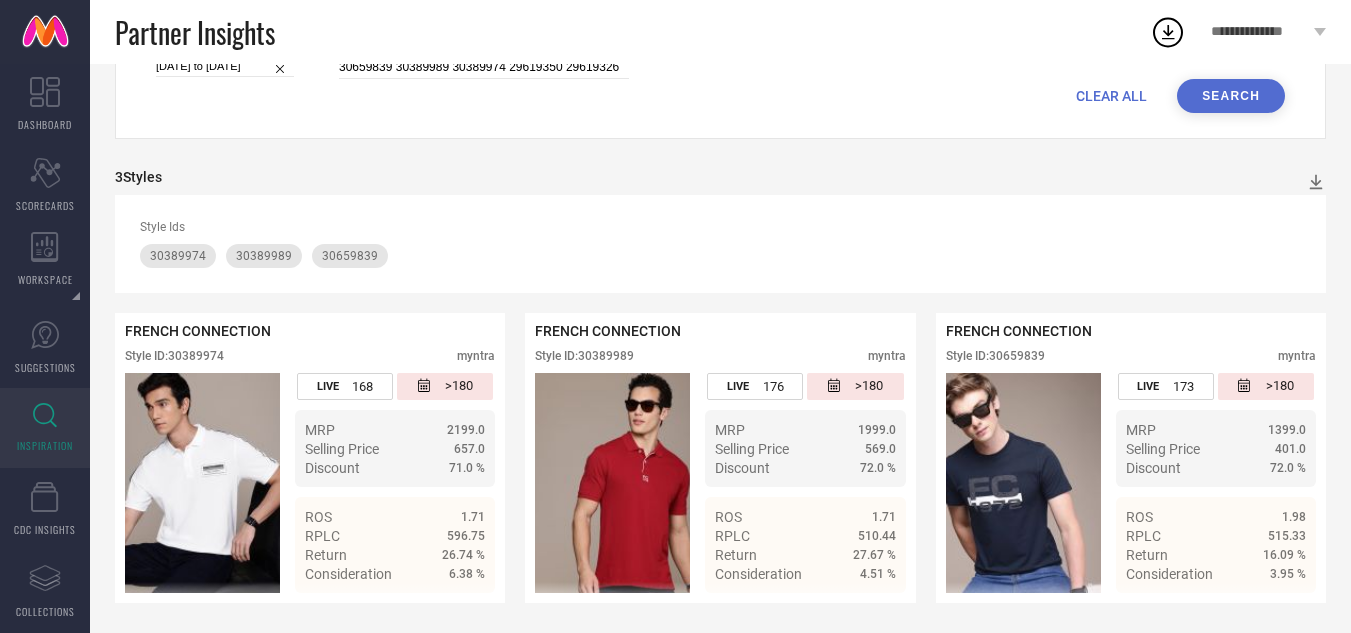 click on "Search" at bounding box center [1231, 96] 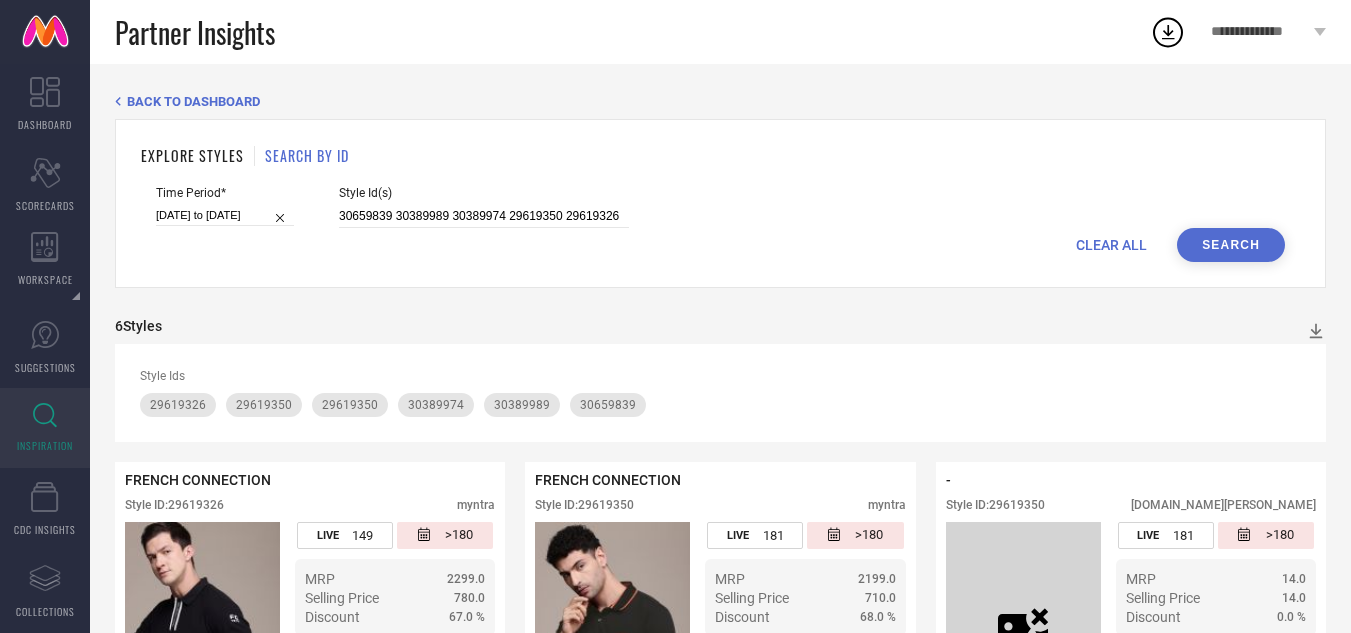 scroll, scrollTop: 400, scrollLeft: 0, axis: vertical 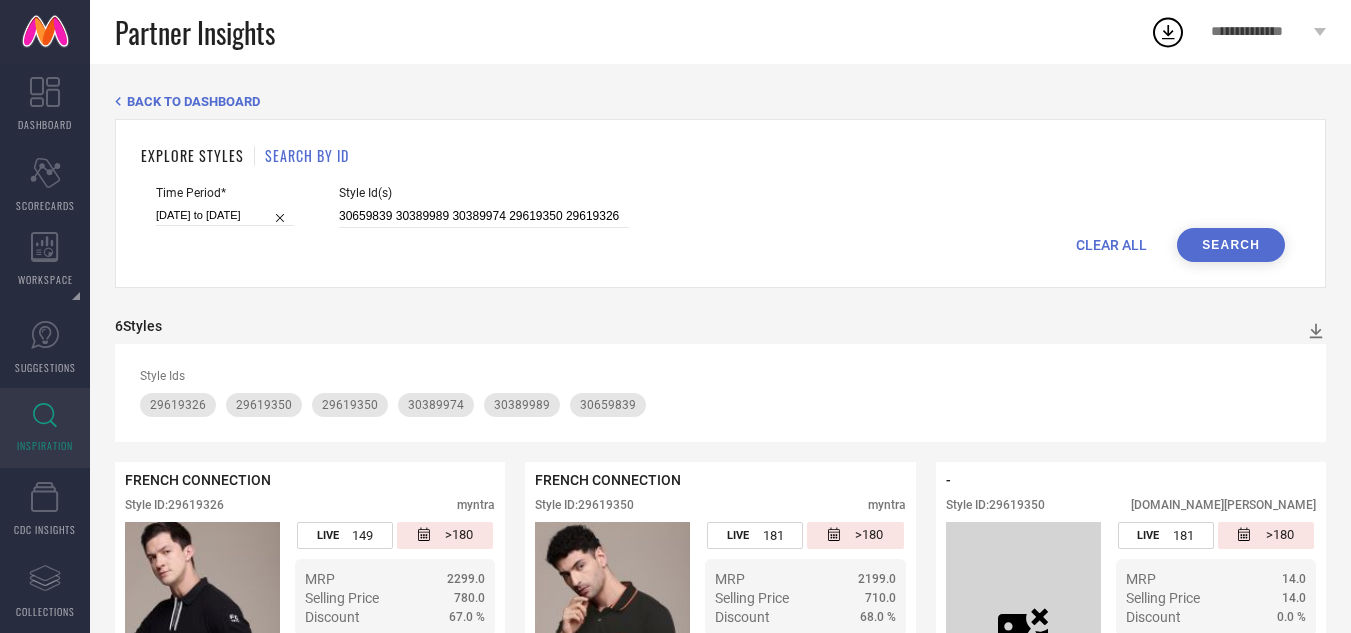 click on "CLEAR ALL" at bounding box center [1111, 245] 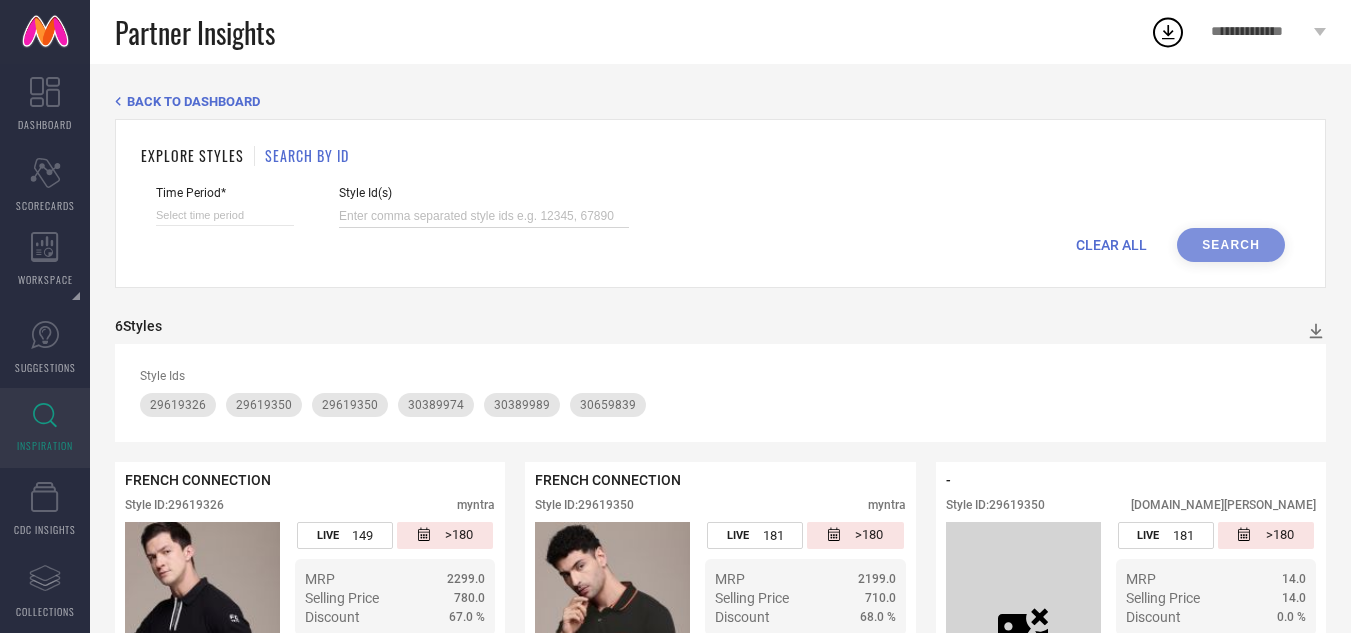 click at bounding box center (484, 216) 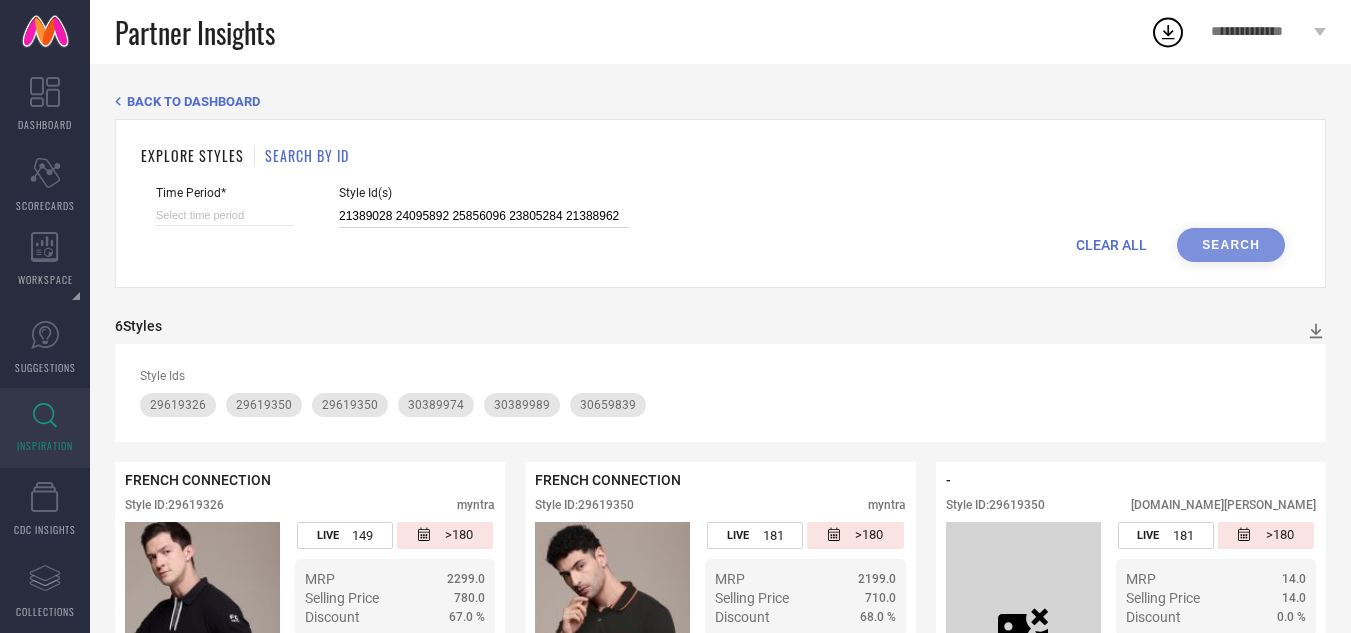 click at bounding box center (225, 215) 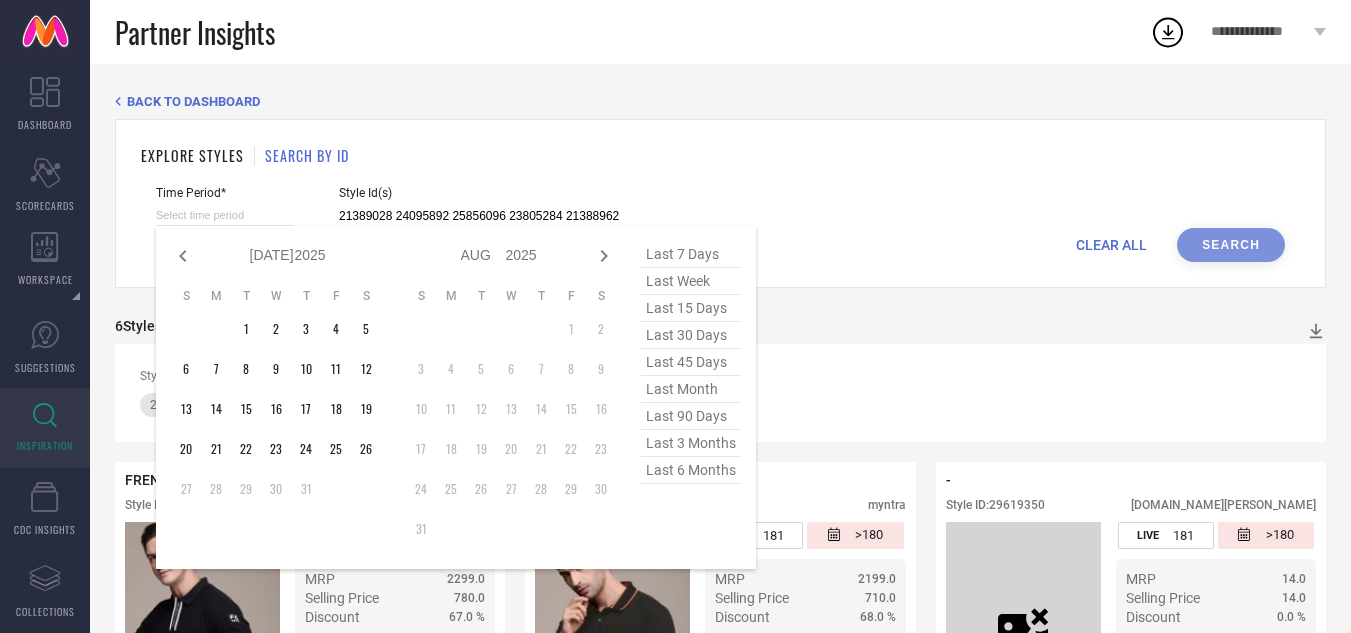 type on "21389028 24095892 25856096 23805284 21388962" 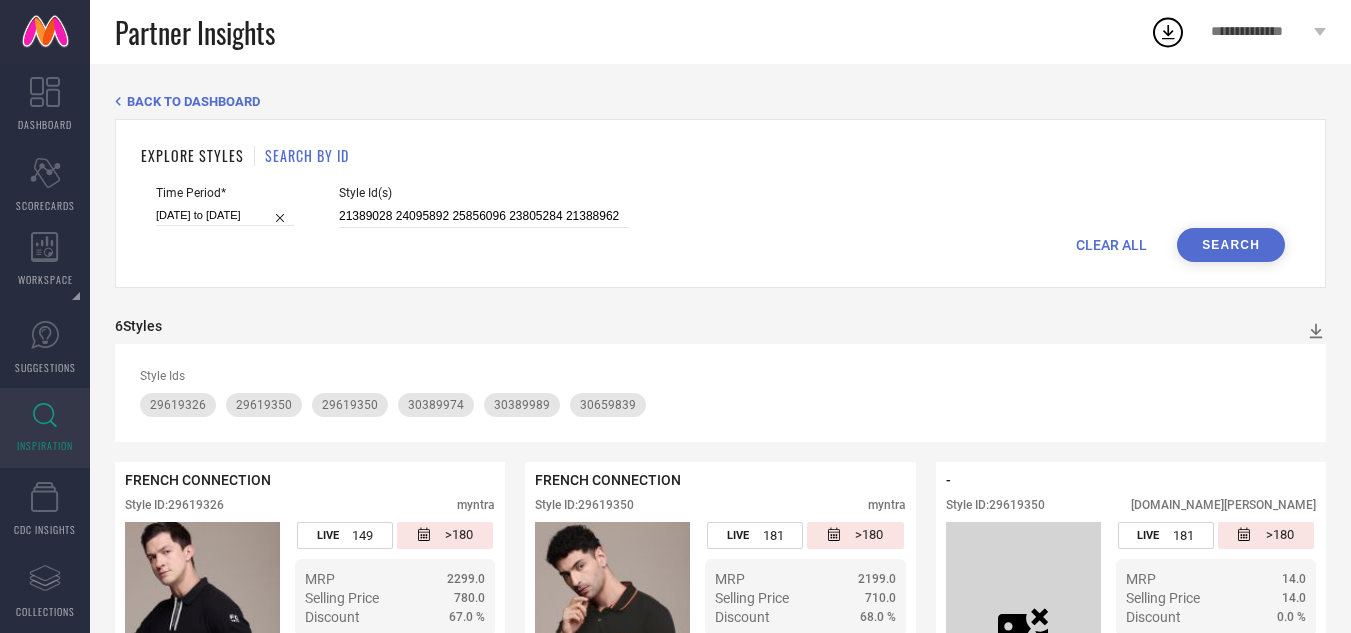 click on "Search" at bounding box center [1231, 245] 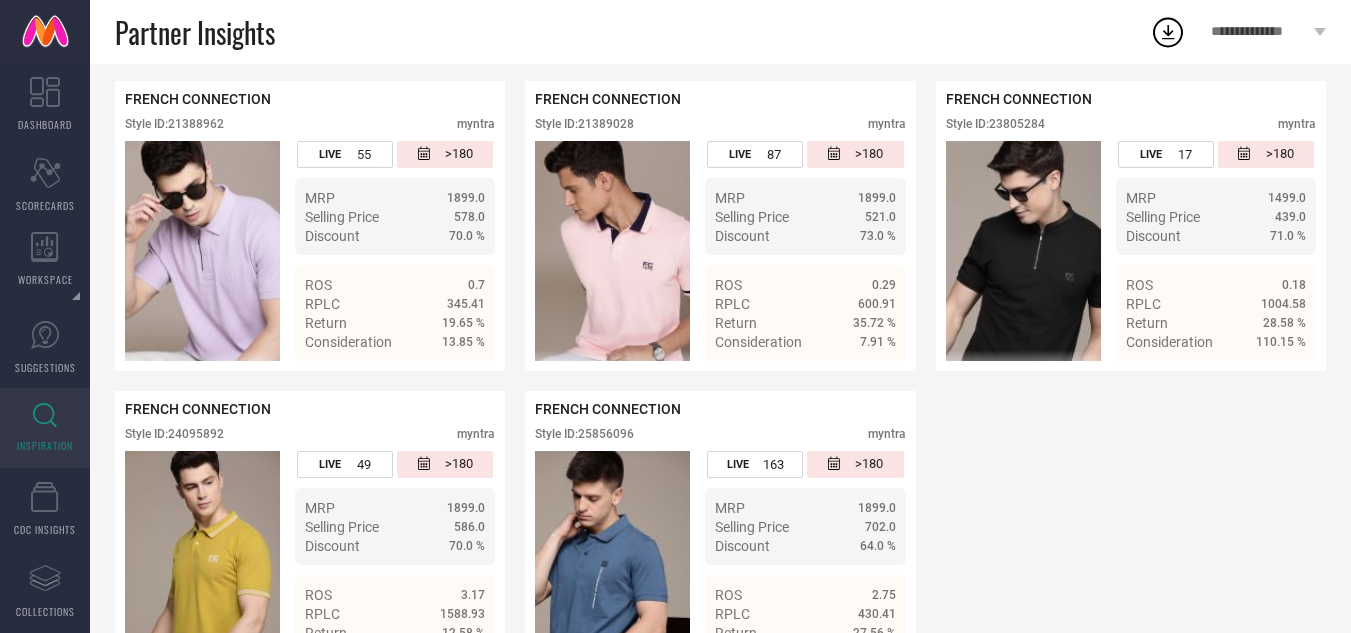 scroll, scrollTop: 462, scrollLeft: 0, axis: vertical 